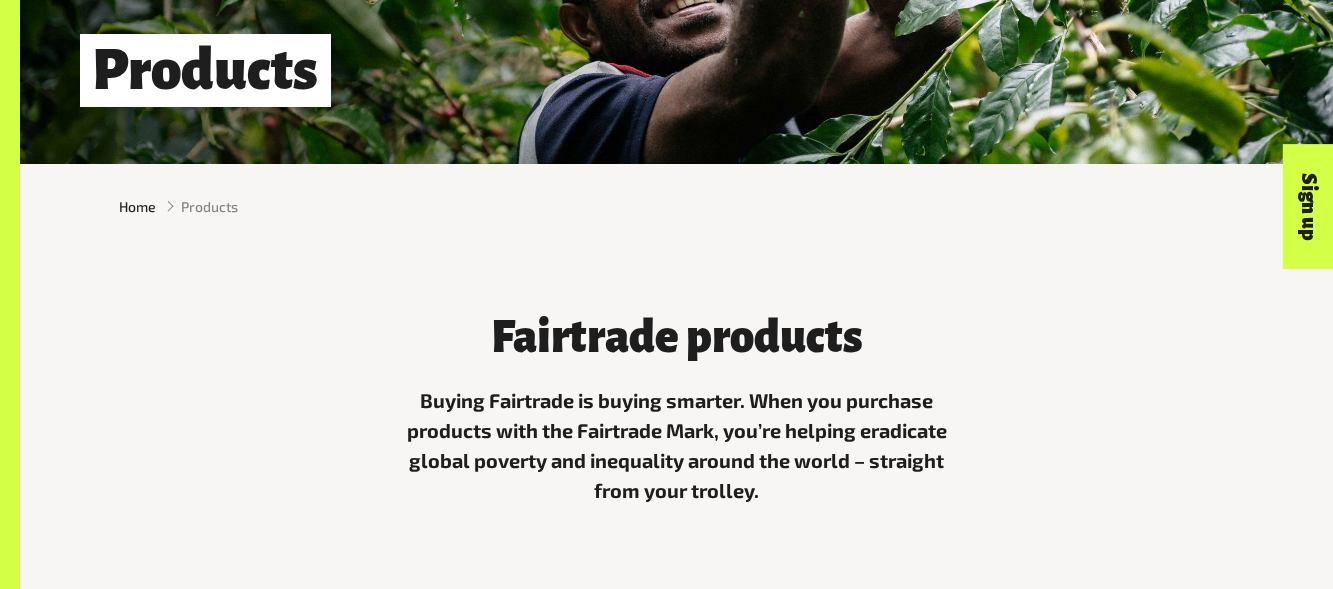 scroll, scrollTop: 369, scrollLeft: 0, axis: vertical 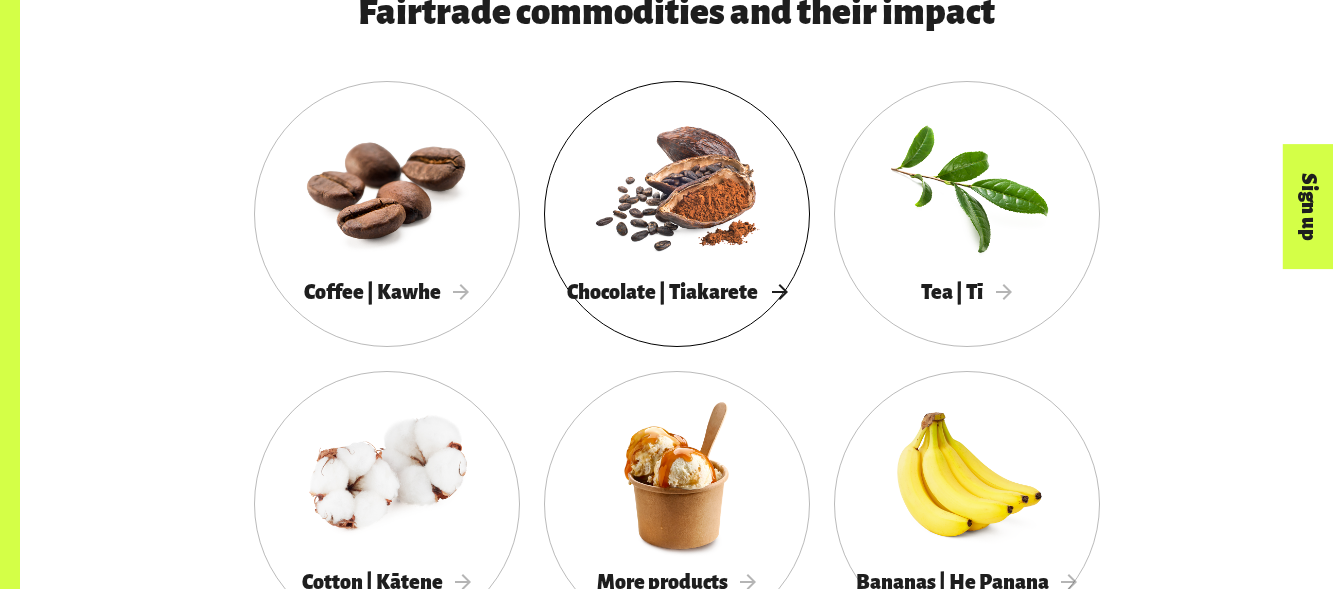 click at bounding box center (677, 185) 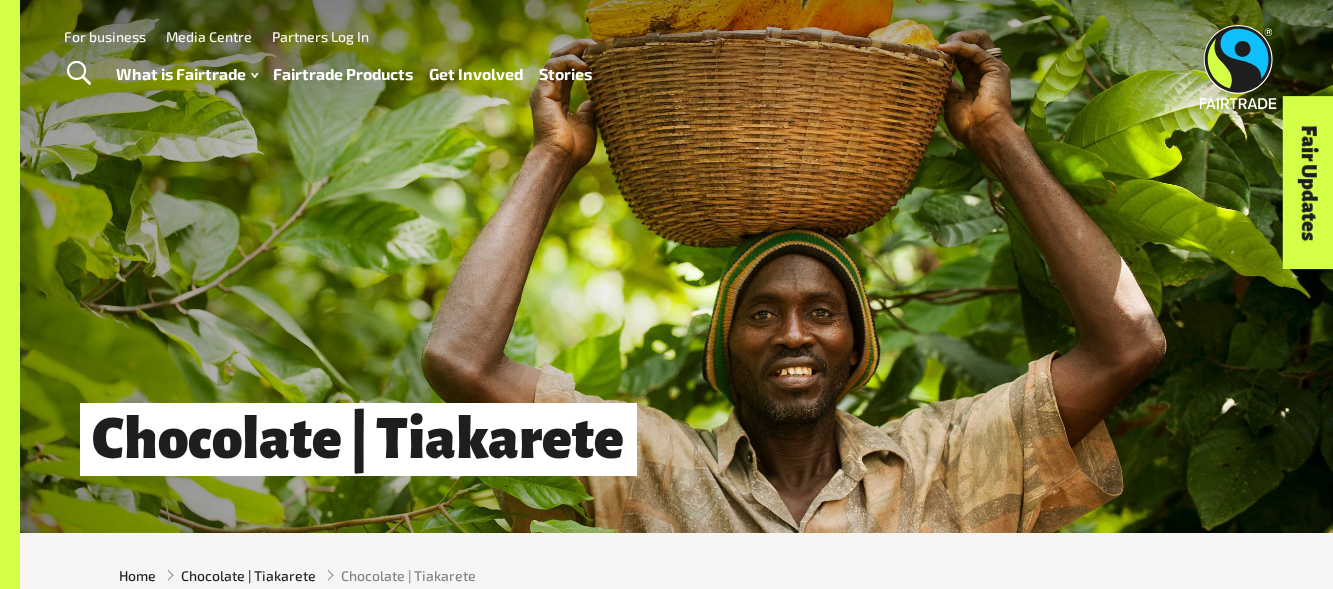 scroll, scrollTop: 0, scrollLeft: 0, axis: both 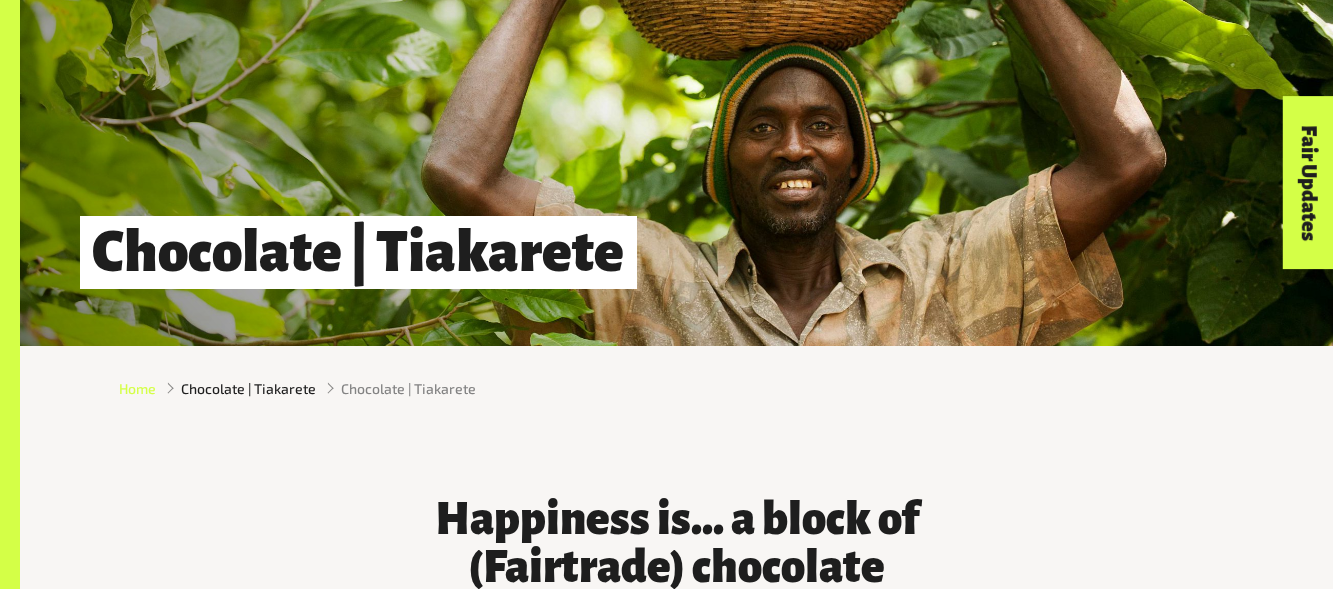 click on "Home" at bounding box center [137, 388] 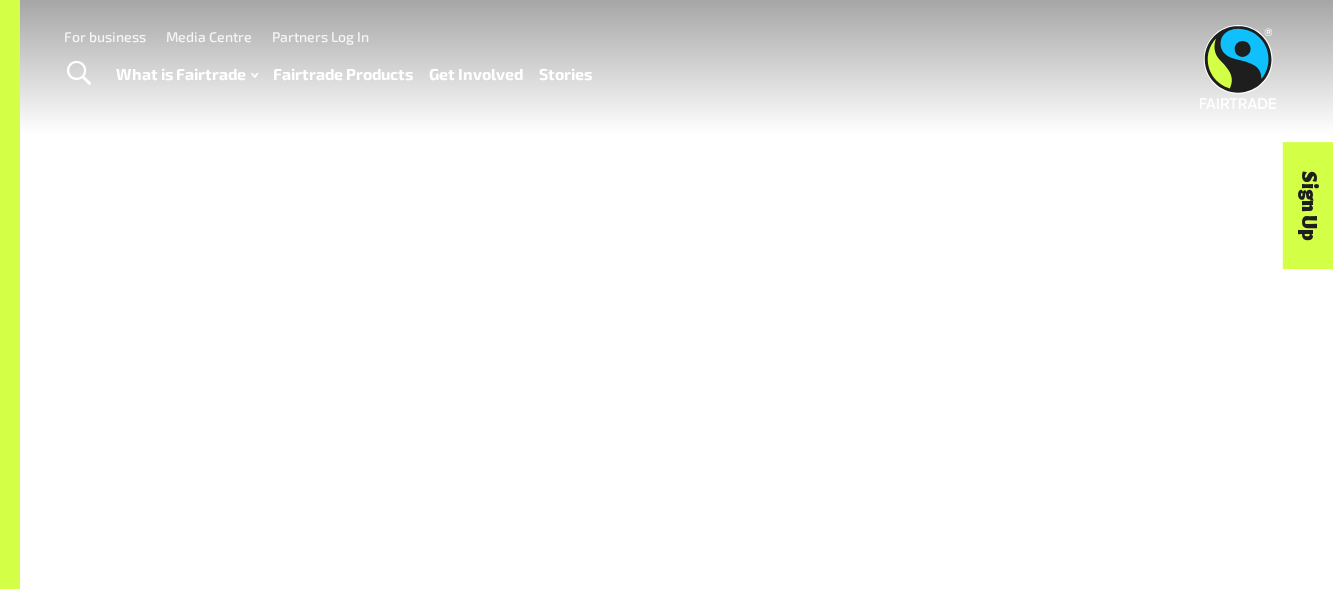 scroll, scrollTop: 0, scrollLeft: 0, axis: both 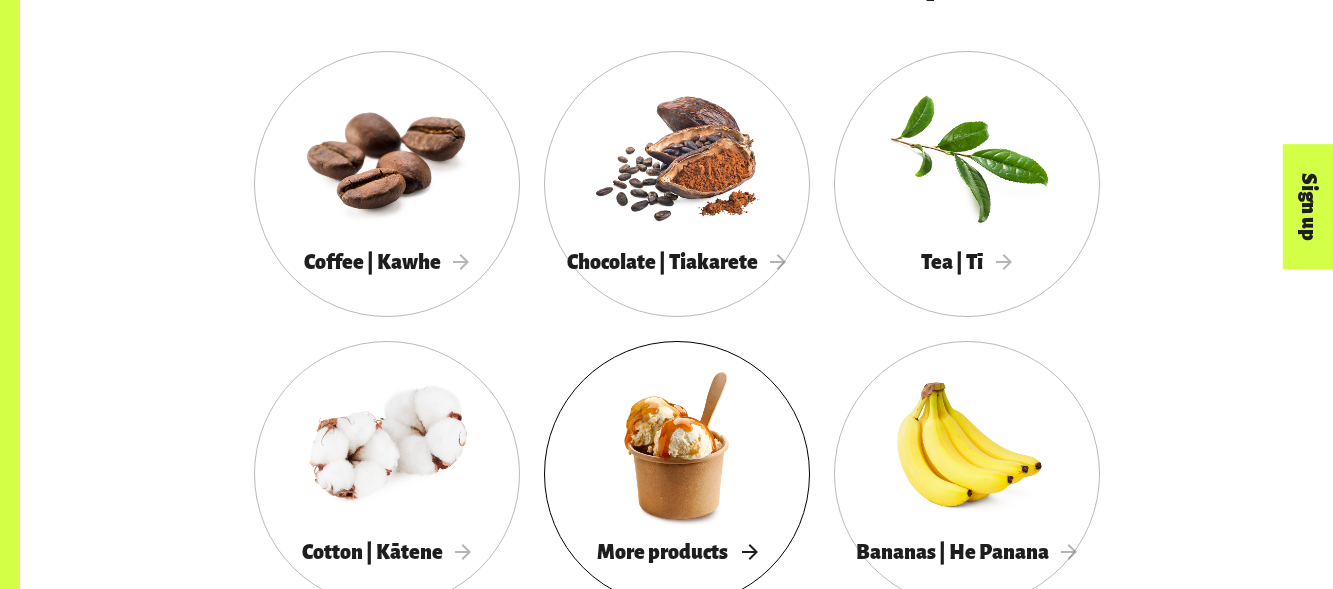 click at bounding box center [677, 445] 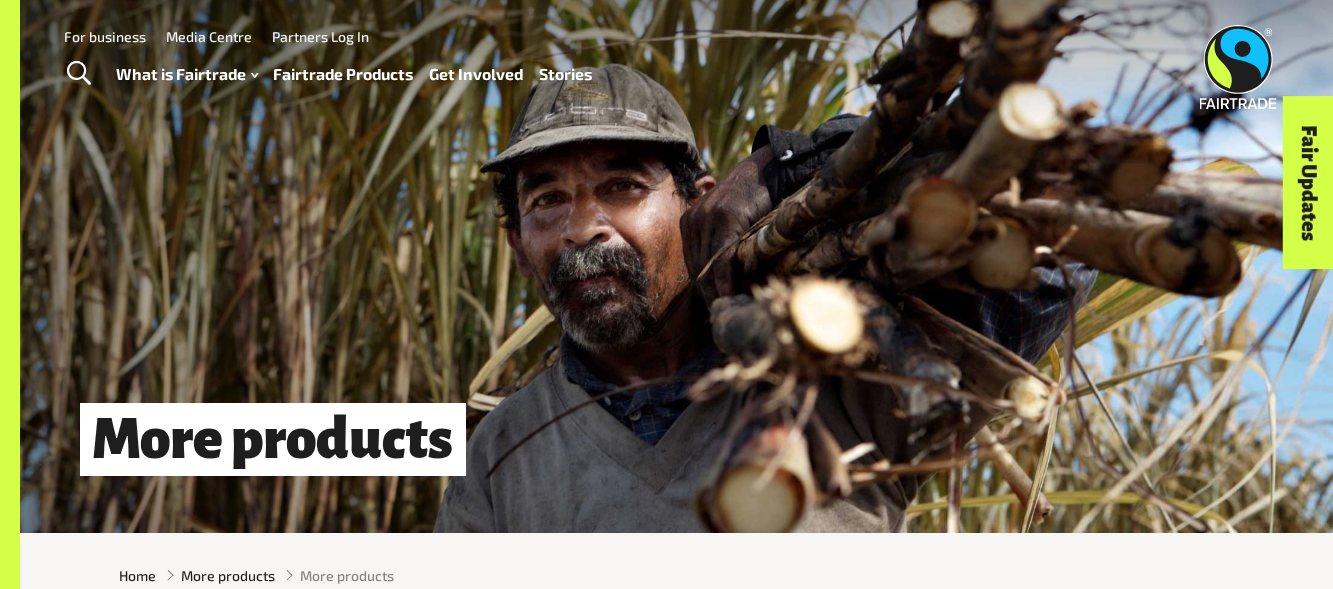 scroll, scrollTop: 0, scrollLeft: 0, axis: both 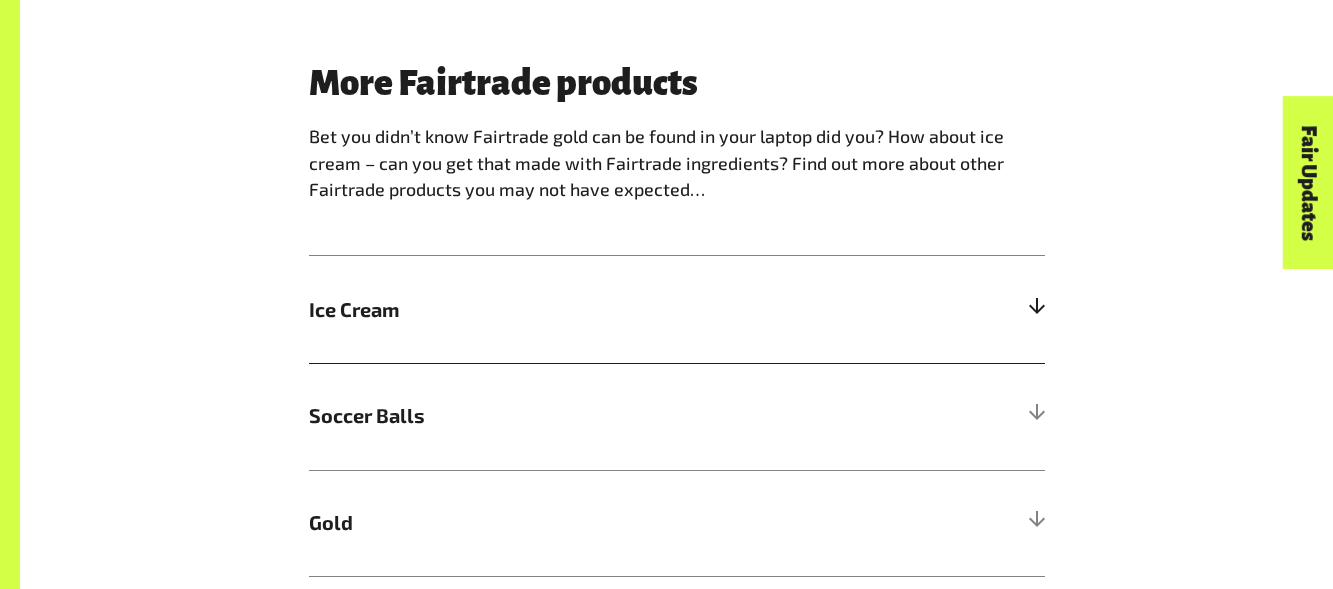 click on "Ice Cream" at bounding box center (677, 309) 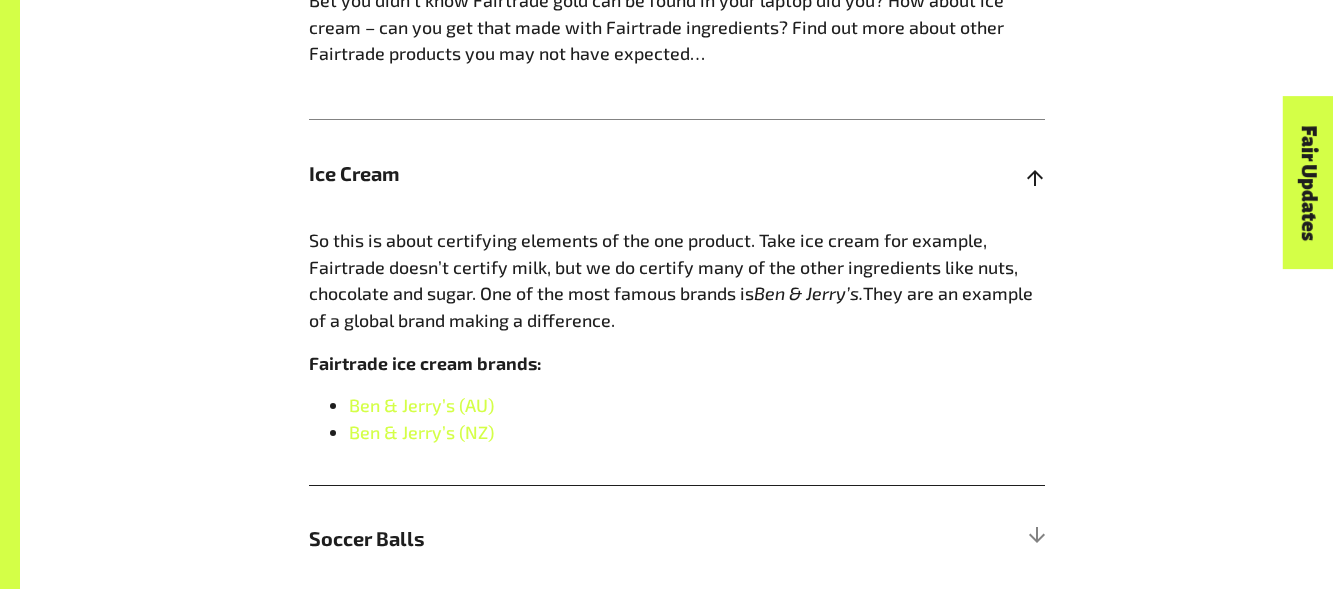 scroll, scrollTop: 1346, scrollLeft: 0, axis: vertical 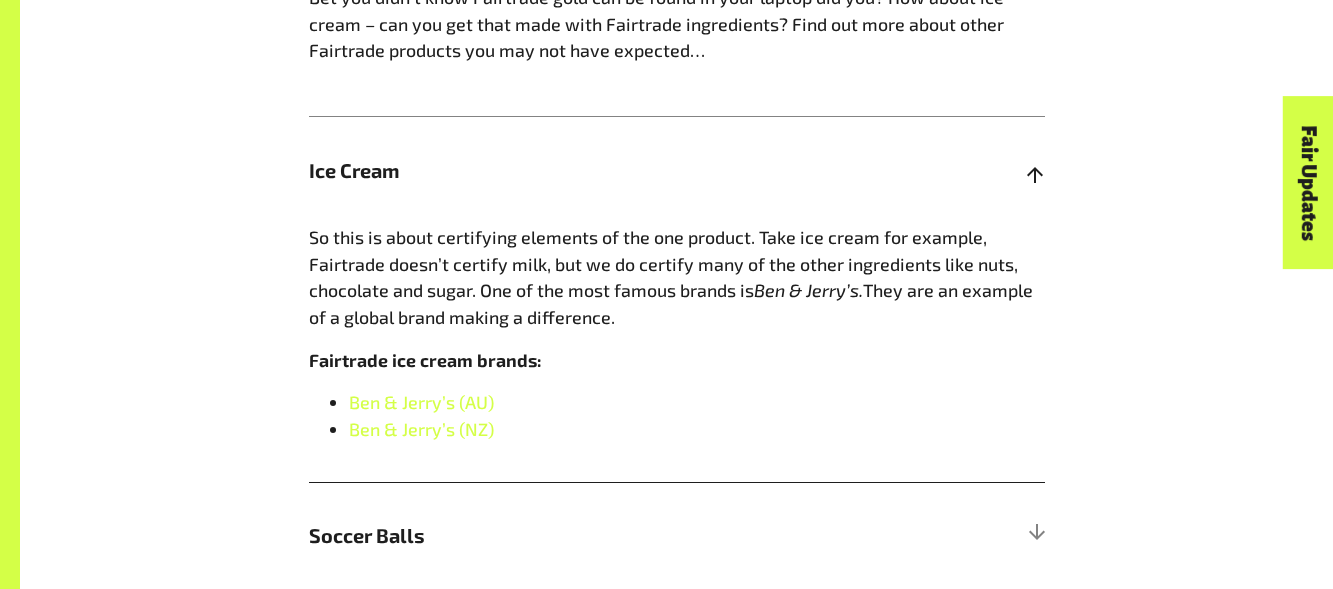 click on "Ice Cream" at bounding box center [677, 170] 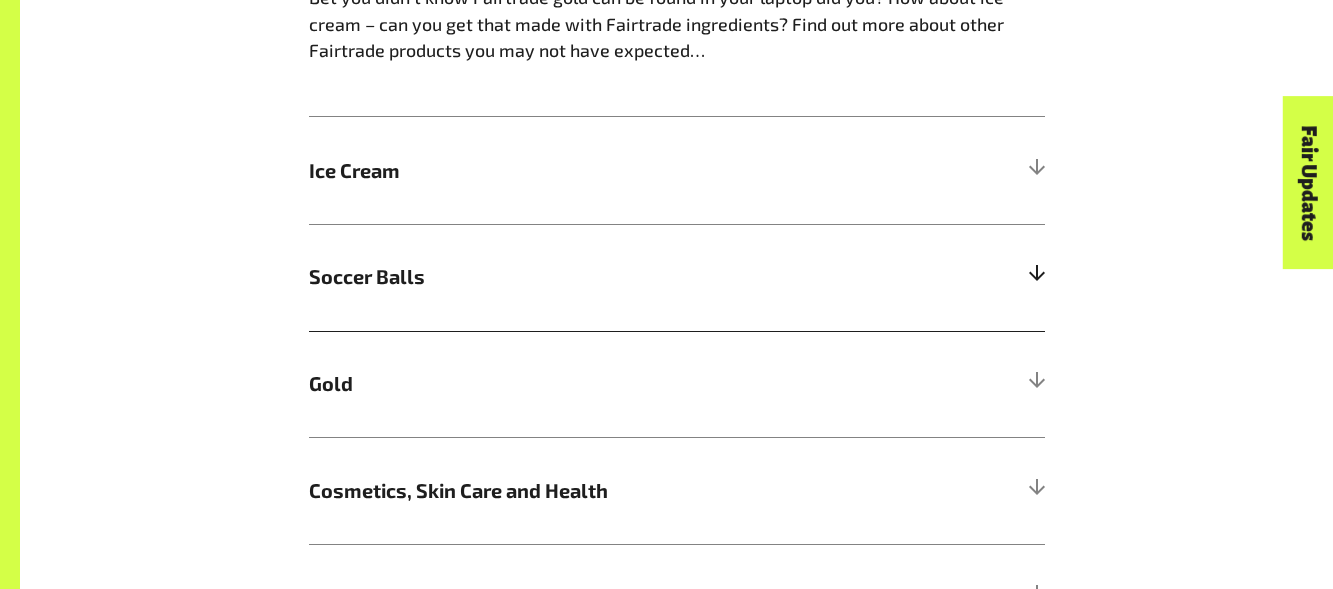 click at bounding box center (1036, 277) 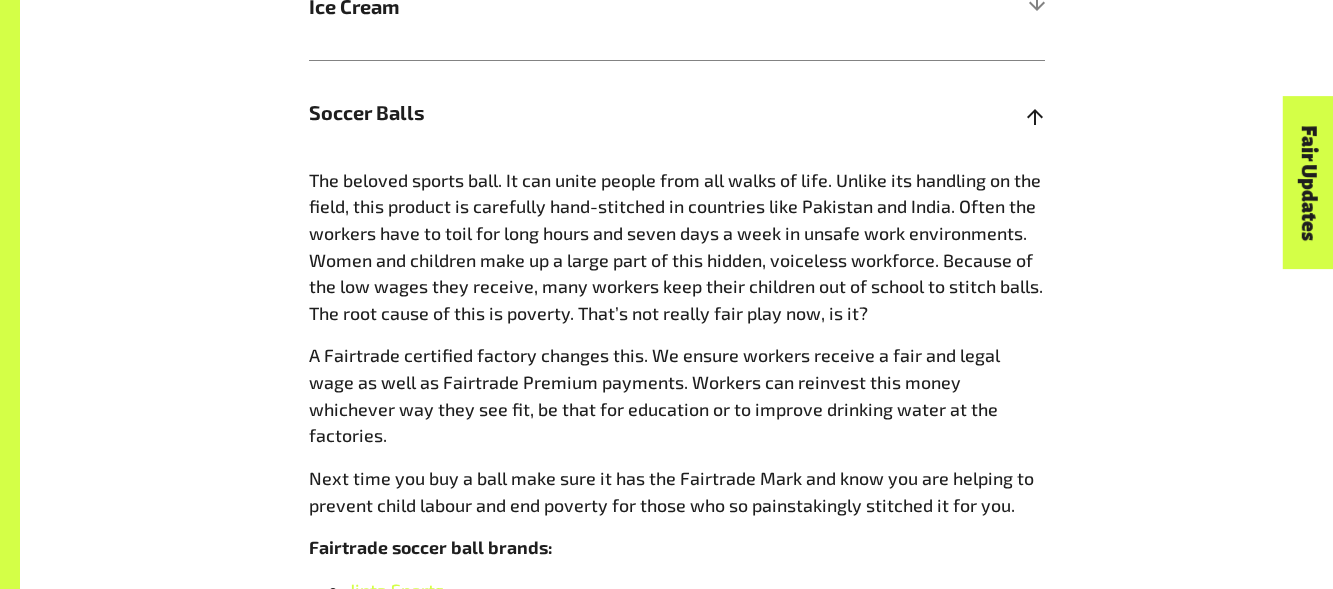 scroll, scrollTop: 1500, scrollLeft: 0, axis: vertical 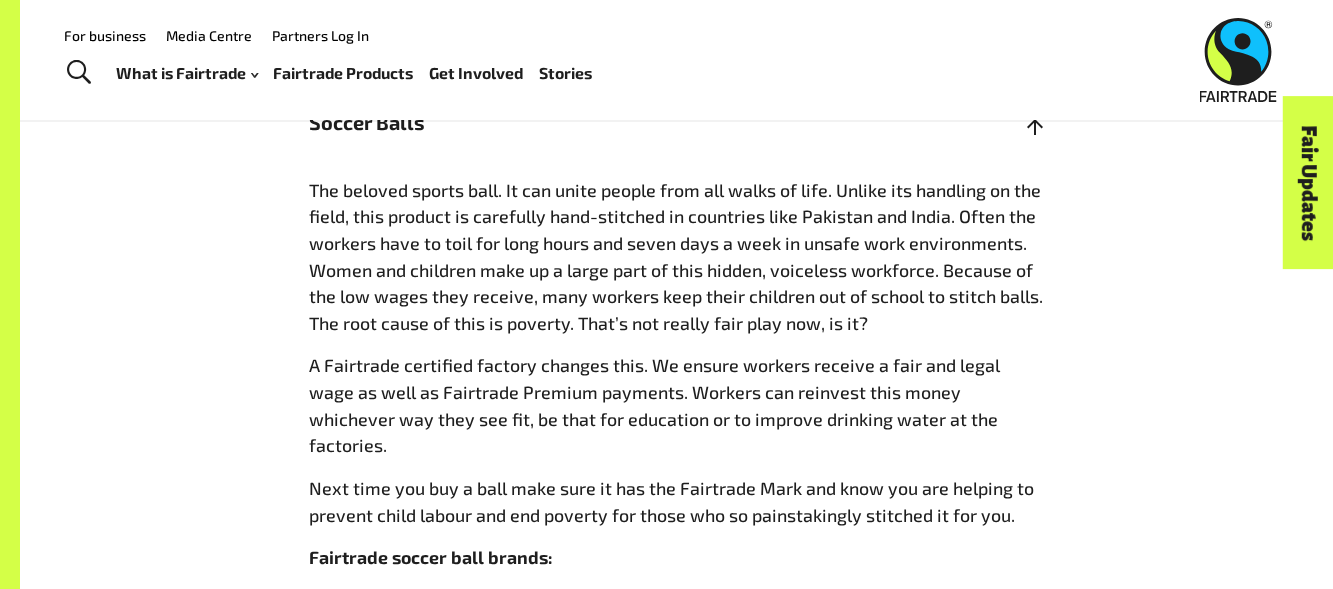 click at bounding box center [1036, 123] 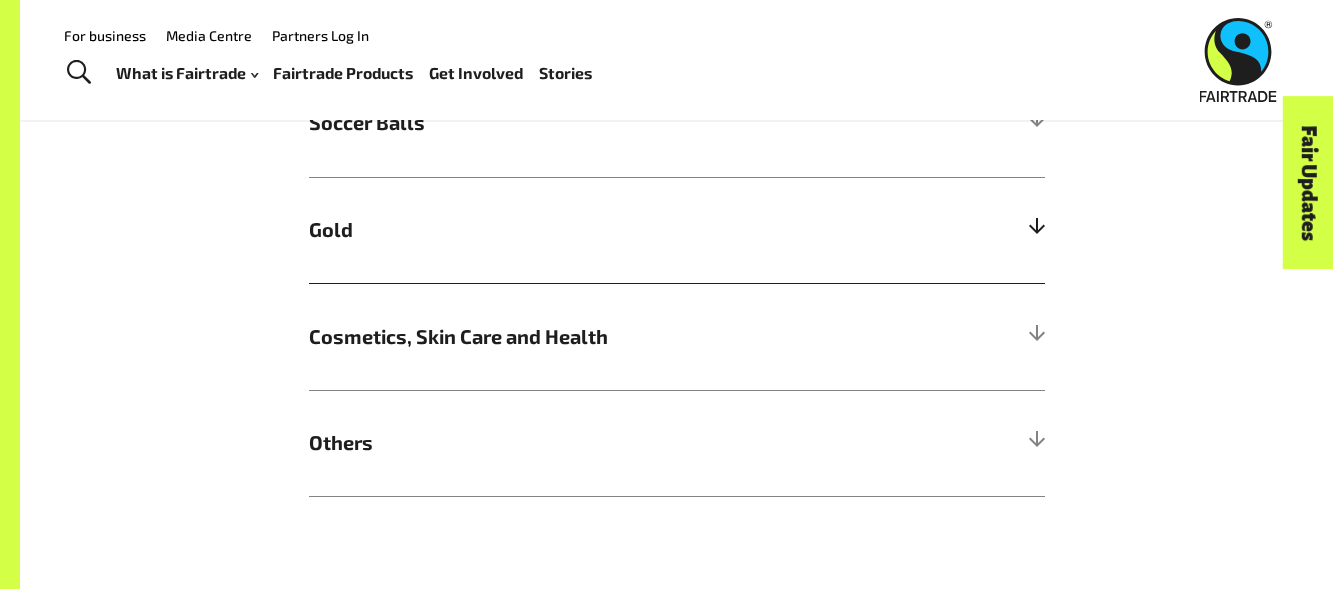 click at bounding box center (1036, 230) 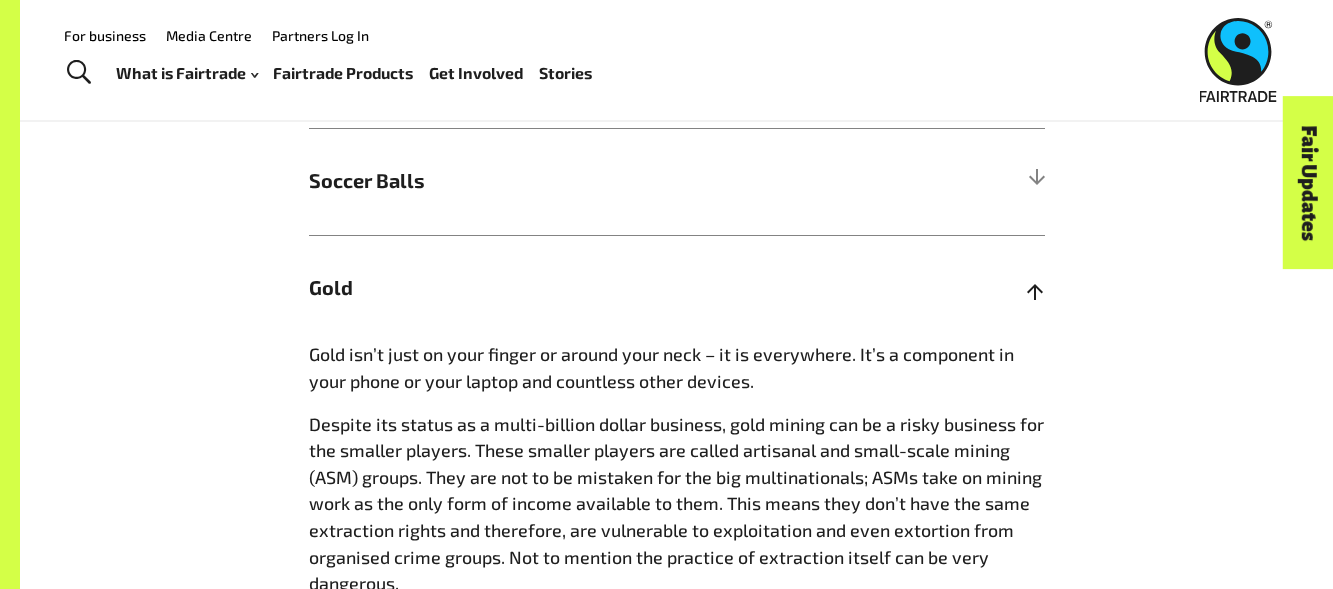 scroll, scrollTop: 1419, scrollLeft: 0, axis: vertical 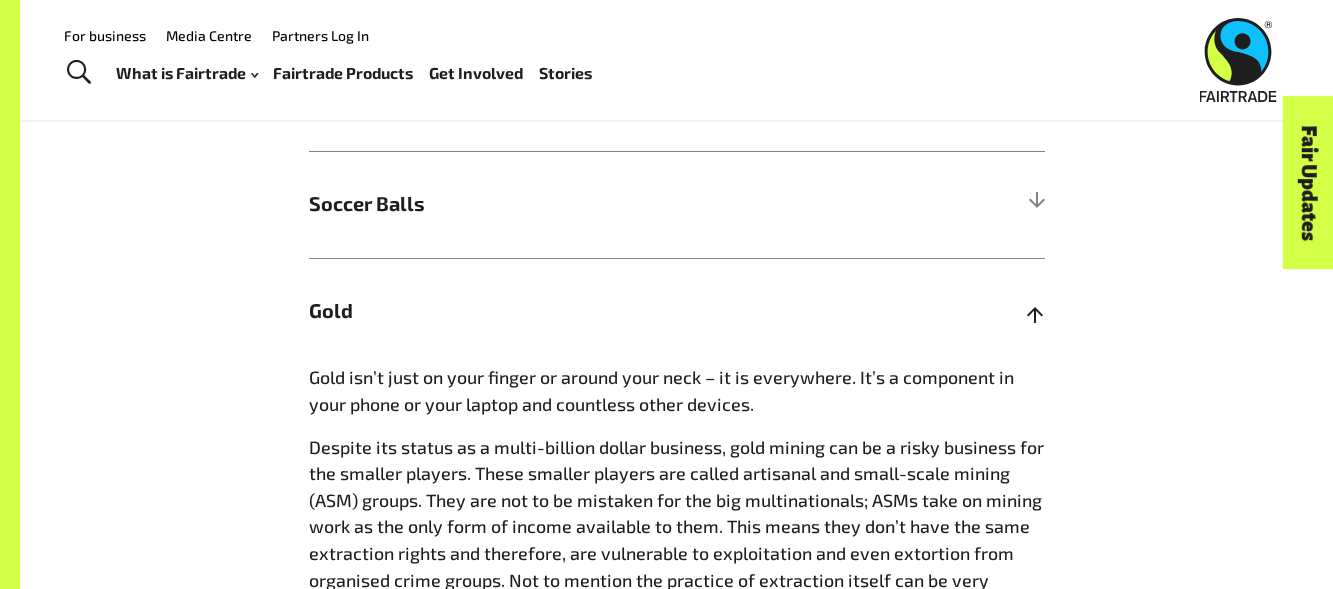 click at bounding box center (1036, 311) 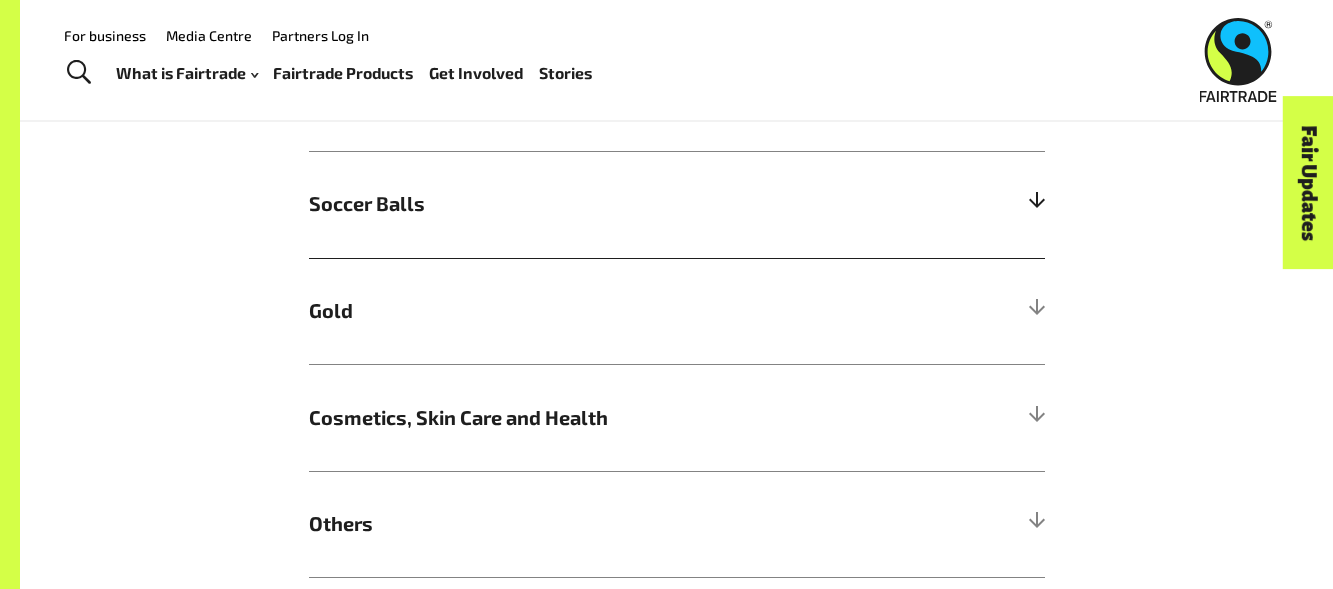 click at bounding box center [1036, 204] 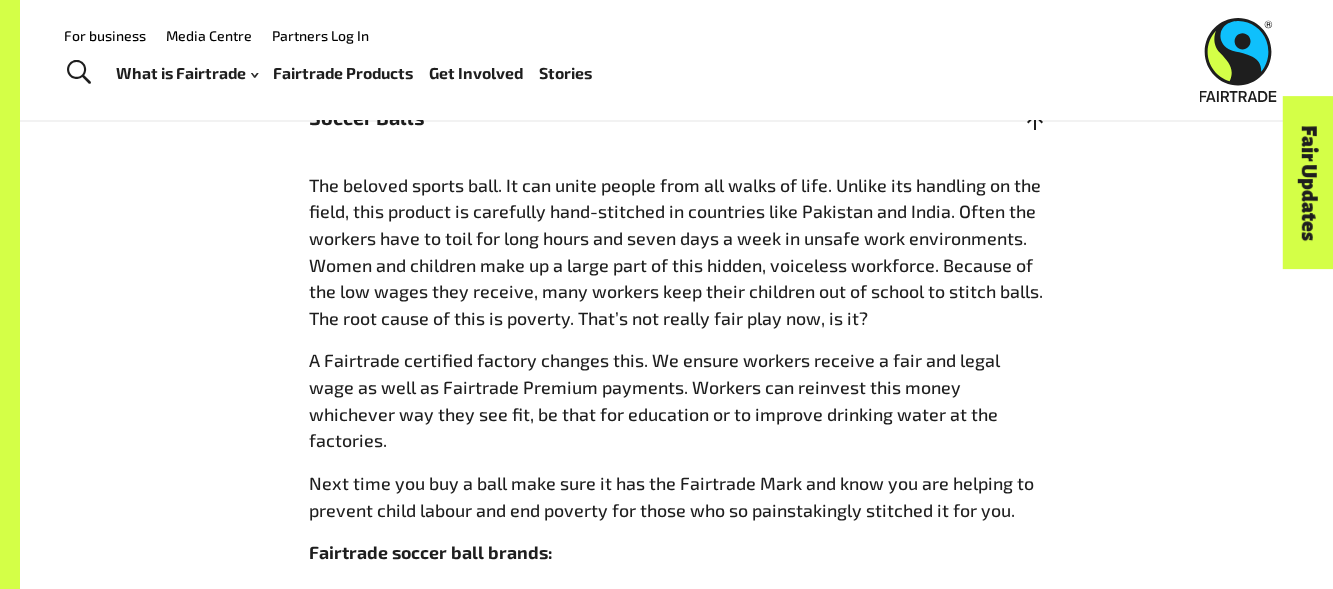 scroll, scrollTop: 1500, scrollLeft: 0, axis: vertical 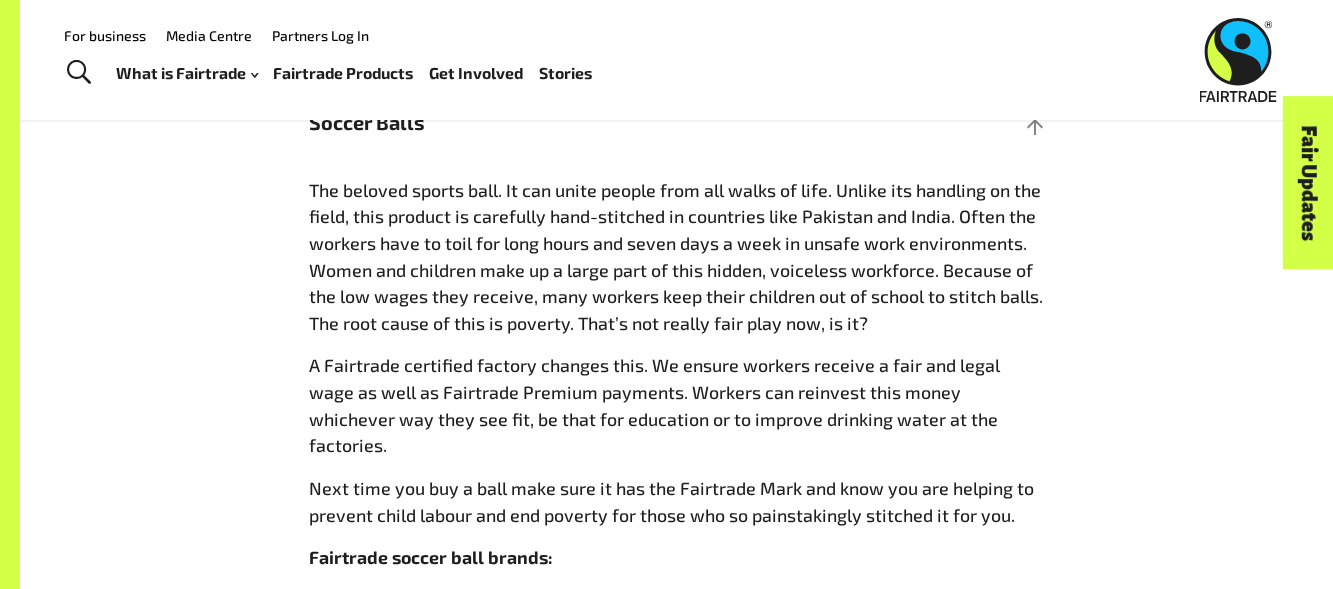 click on "More Fairtrade products
Bet you didn’t know Fairtrade gold can be found in your laptop did you? How about ice cream – can you get that made with Fairtrade ingredients? Find out more about other Fairtrade products you may not have expected…
Ice Cream
So this is about certifying elements of the one product. Take ice cream for example, Fairtrade doesn’t certify milk, but we do certify many of the other ingredients like nuts, chocolate and sugar. One of the most famous brands is  Ben & Jerry’s.  They are an example of a global brand making a difference.
Fairtrade ice cream brands:
Ben & Jerry’s (AU)
Ben & Jerry’s (NZ)
Soccer Balls
Fairtrade soccer ball brands:
Jinta Sports
rrepp" at bounding box center [677, 408] 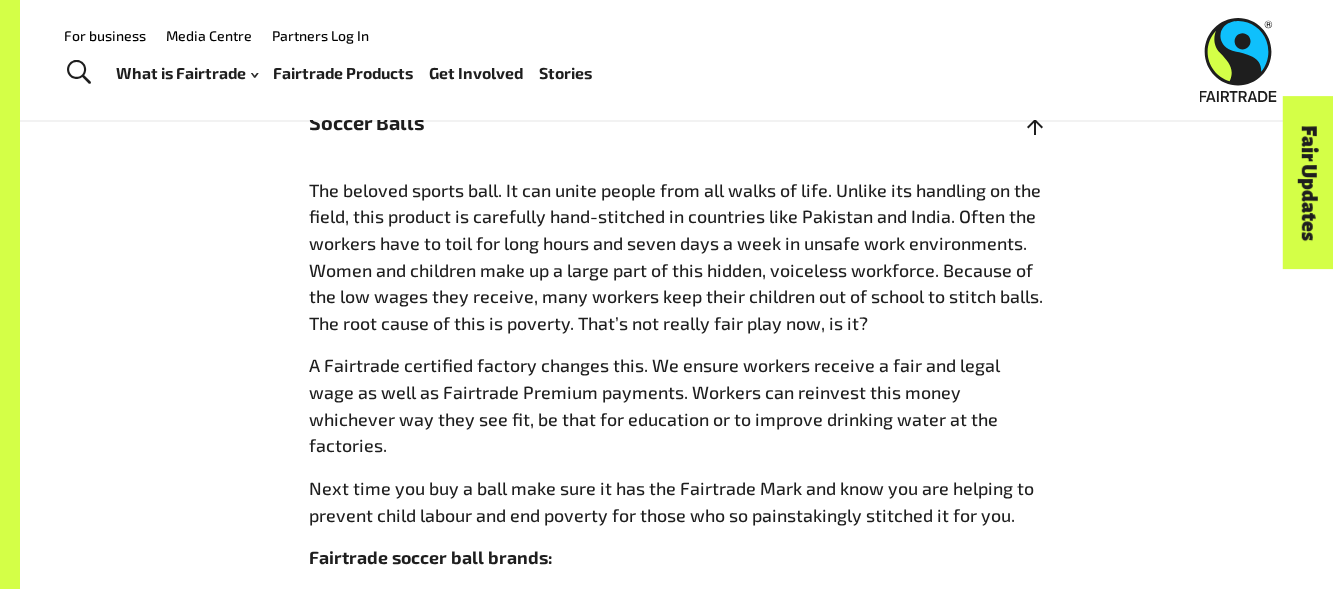 click at bounding box center (1036, 123) 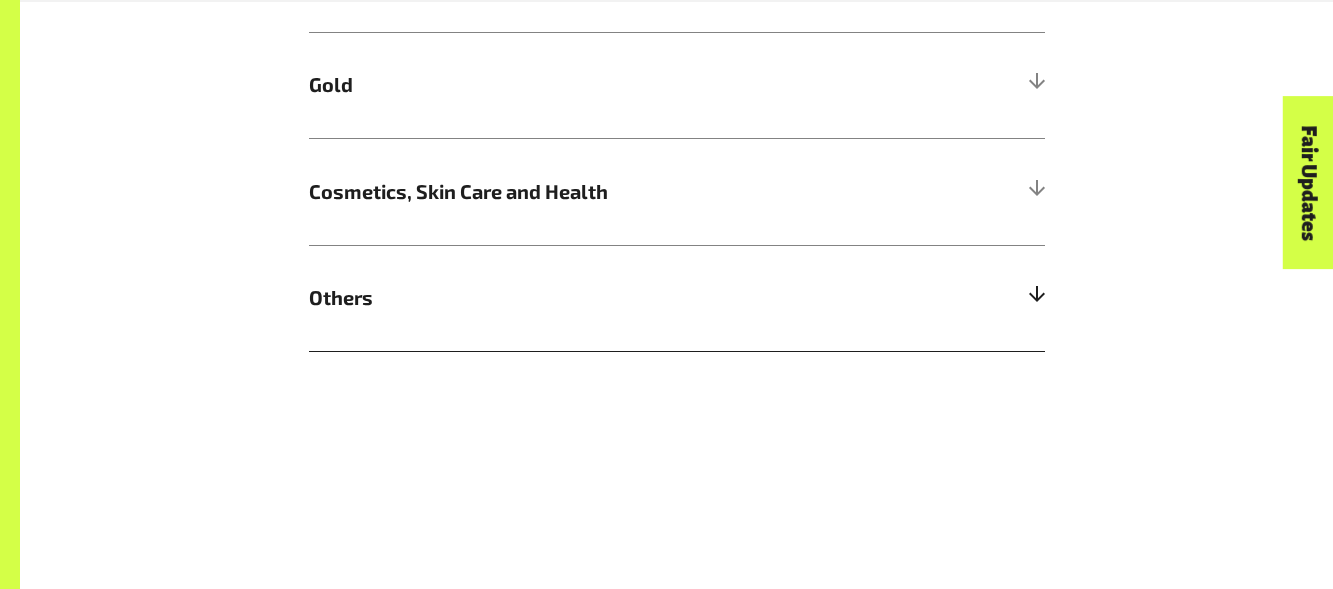 scroll, scrollTop: 1646, scrollLeft: 0, axis: vertical 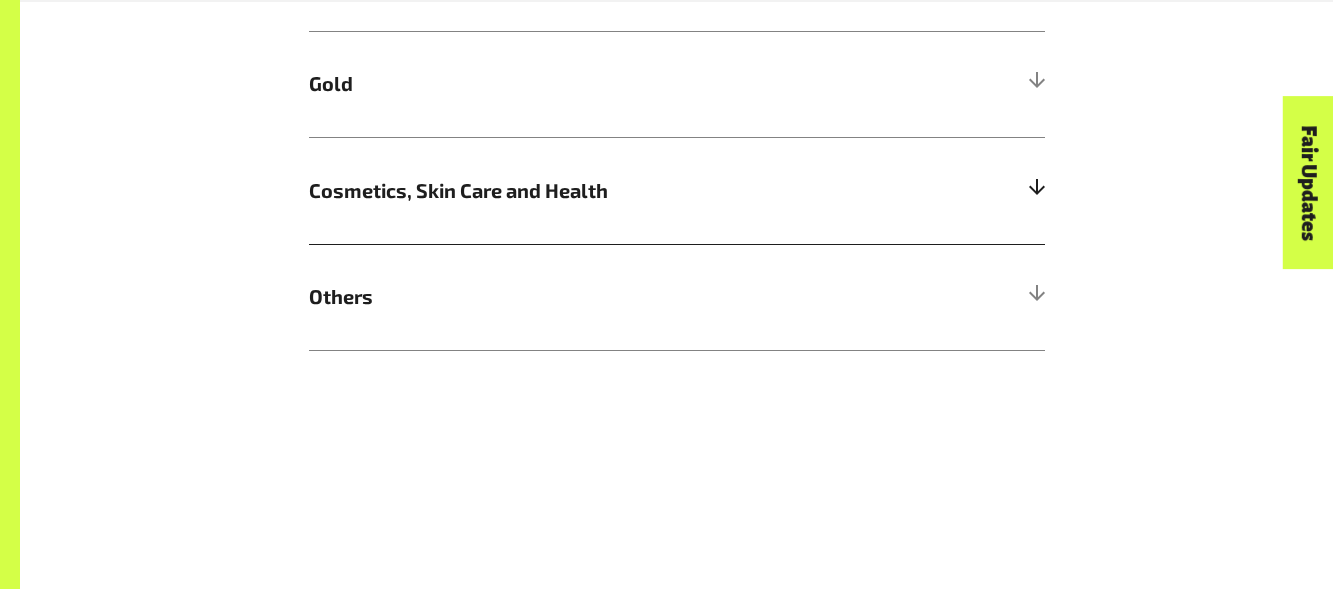 click at bounding box center [1036, 191] 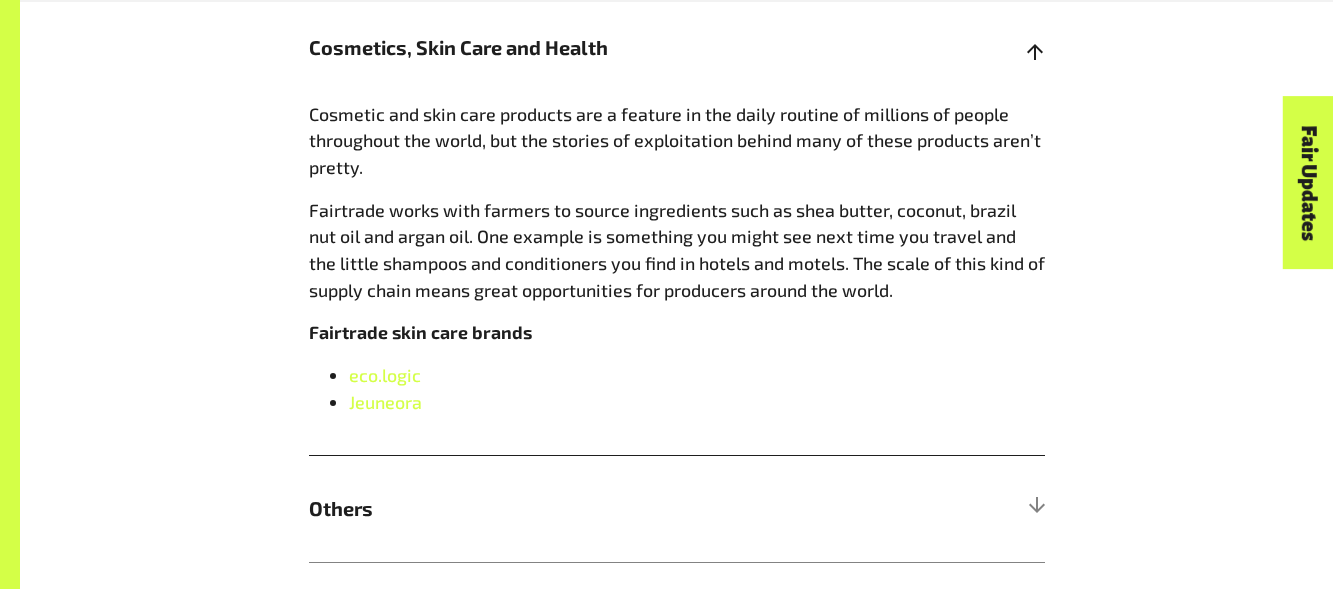 scroll, scrollTop: 1790, scrollLeft: 0, axis: vertical 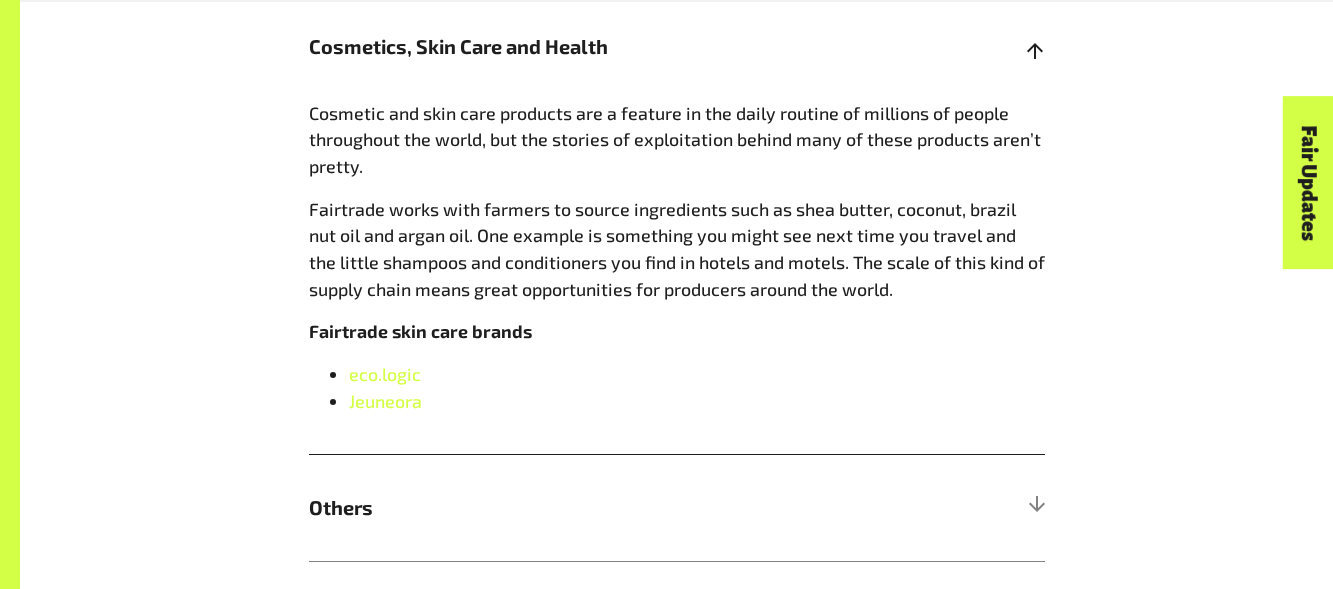click at bounding box center (1036, 47) 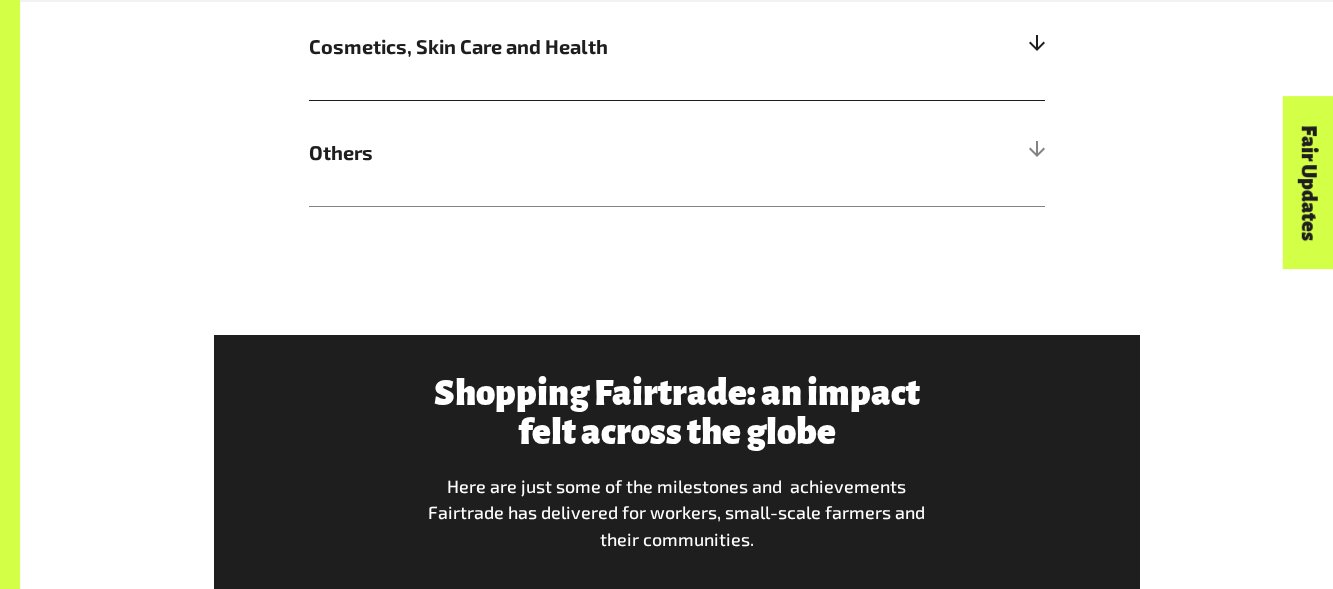 click at bounding box center (1036, 47) 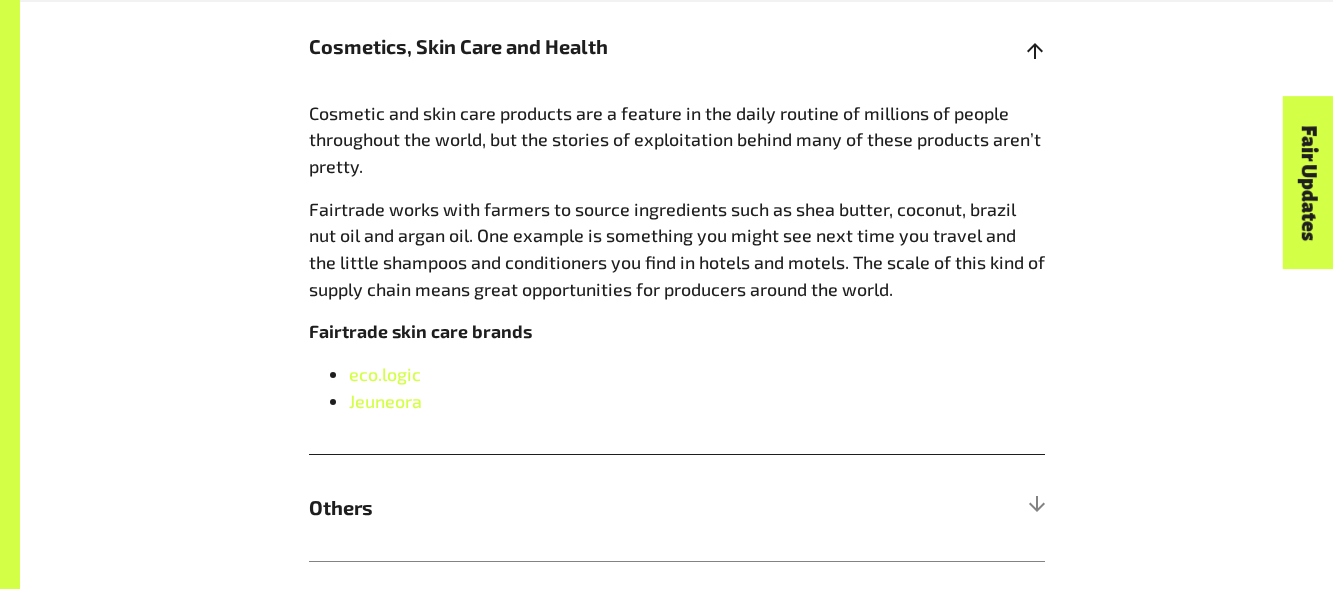 click at bounding box center (1036, 47) 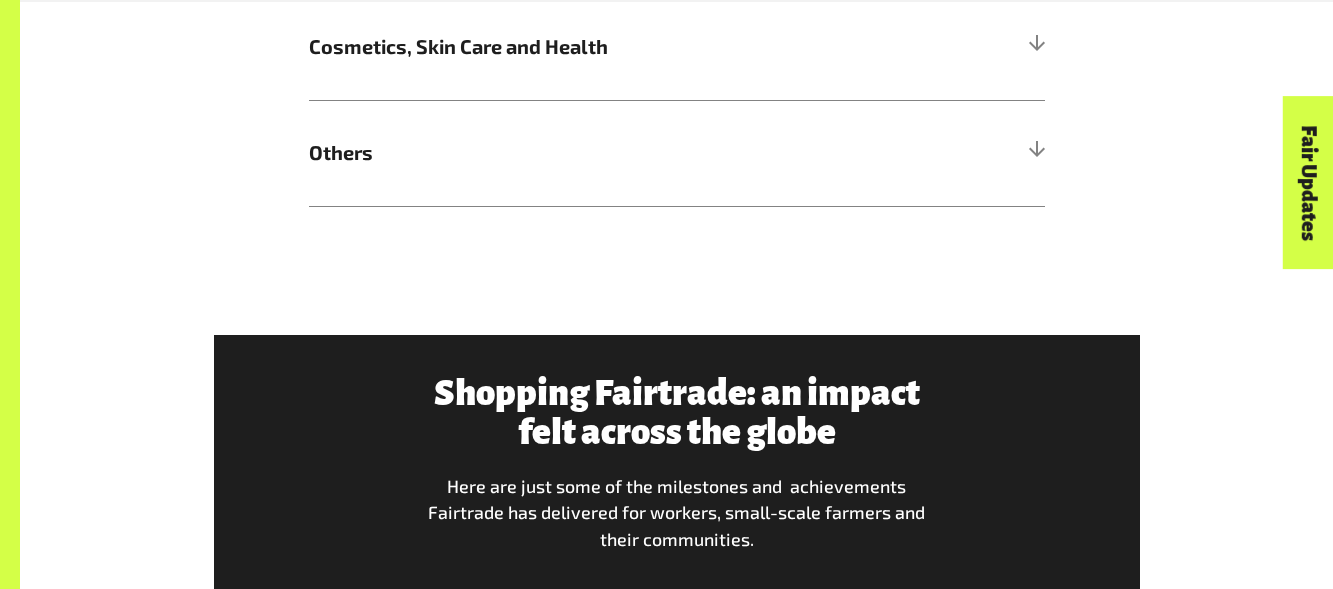 click on "More Fairtrade products
Bet you didn’t know Fairtrade gold can be found in your laptop did you? How about ice cream – can you get that made with Fairtrade ingredients? Find out more about other Fairtrade products you may not have expected…
Ice Cream
So this is about certifying elements of the one product. Take ice cream for example, Fairtrade doesn’t certify milk, but we do certify many of the other ingredients like nuts, chocolate and sugar. One of the most famous brands is  Ben & Jerry’s.  They are an example of a global brand making a difference.
Fairtrade ice cream brands:
Ben & Jerry’s (AU)
Ben & Jerry’s (NZ)
Soccer Balls
Fairtrade soccer ball brands:
Jinta Sports
rrepp" at bounding box center [677, -155] 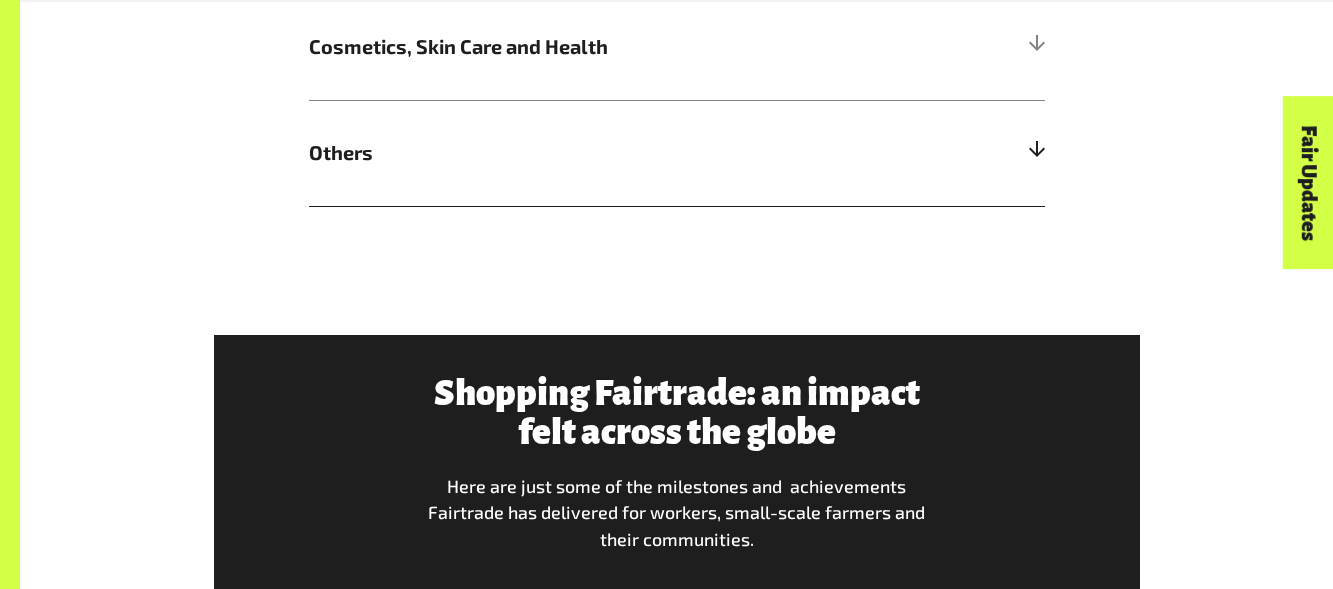 click at bounding box center (1036, 153) 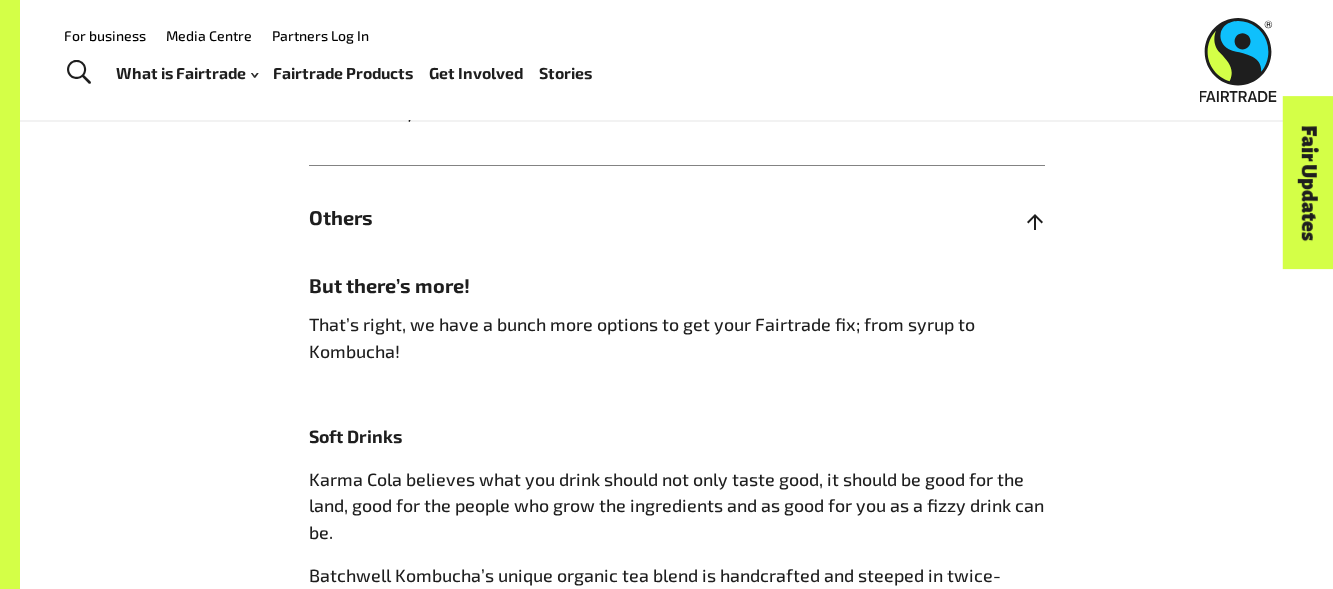 scroll, scrollTop: 1724, scrollLeft: 0, axis: vertical 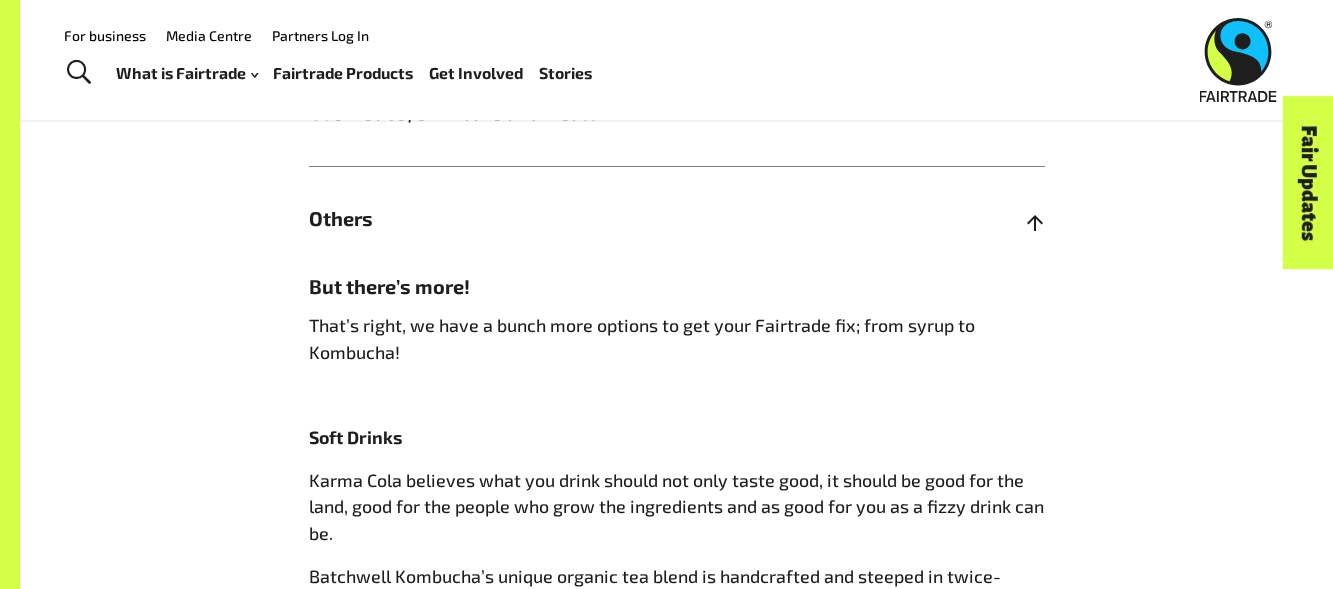 click at bounding box center [1036, 219] 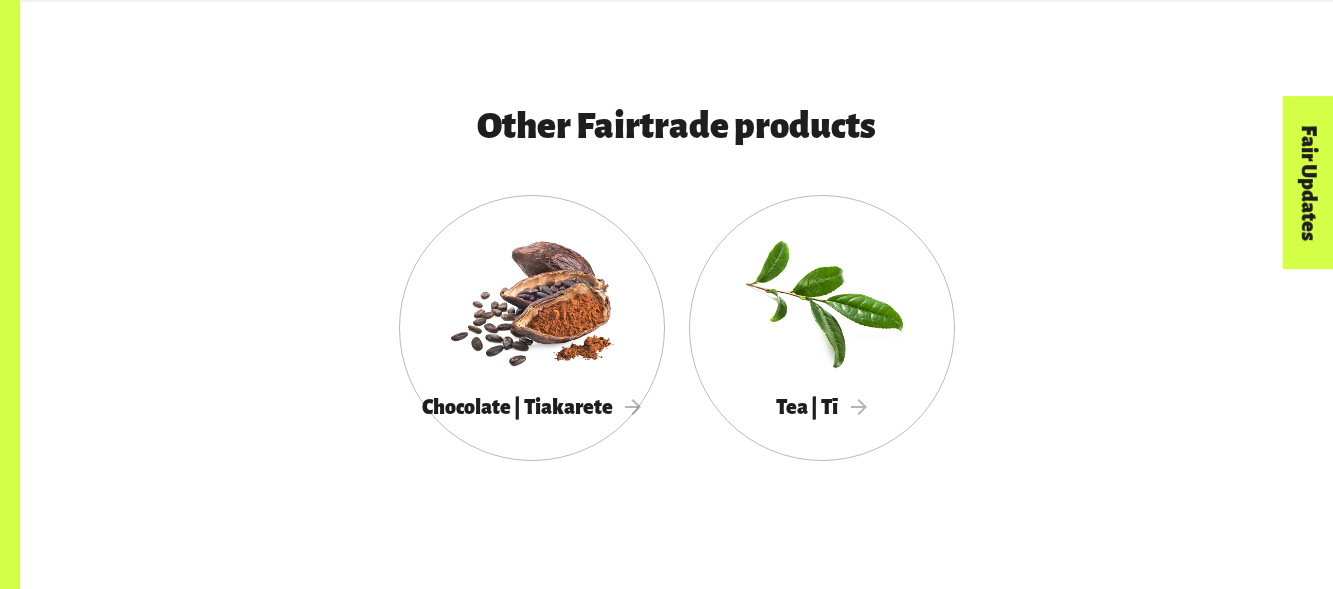 scroll, scrollTop: 3276, scrollLeft: 0, axis: vertical 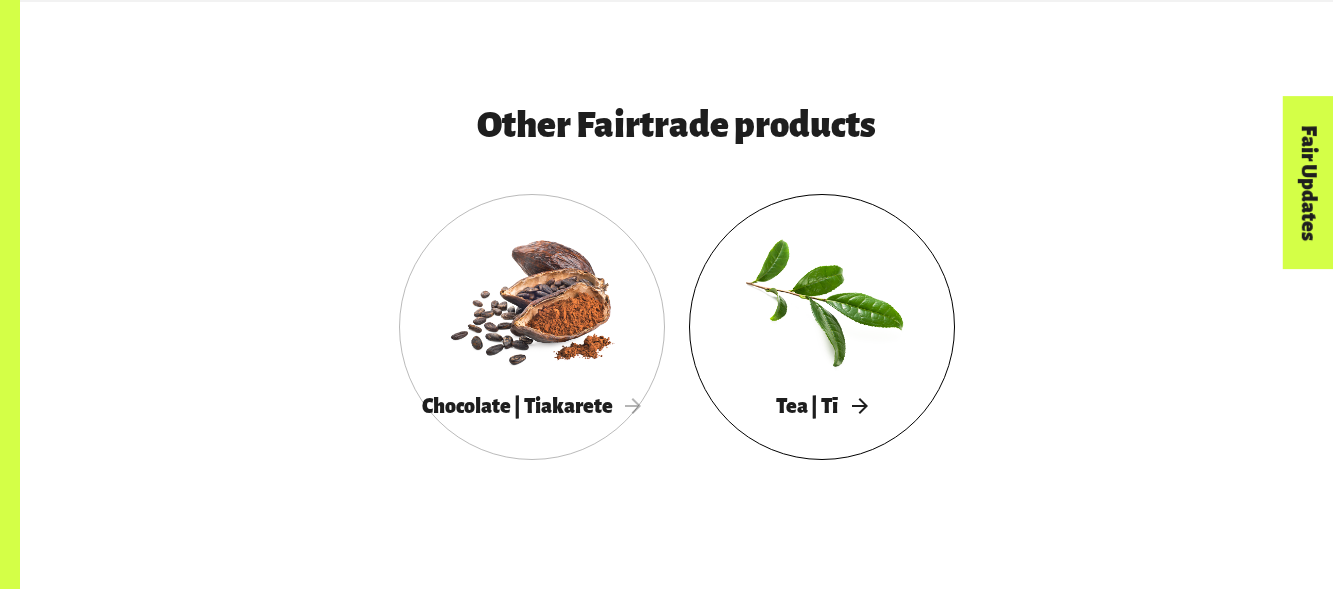 click on "Tea | Tī" at bounding box center [822, 406] 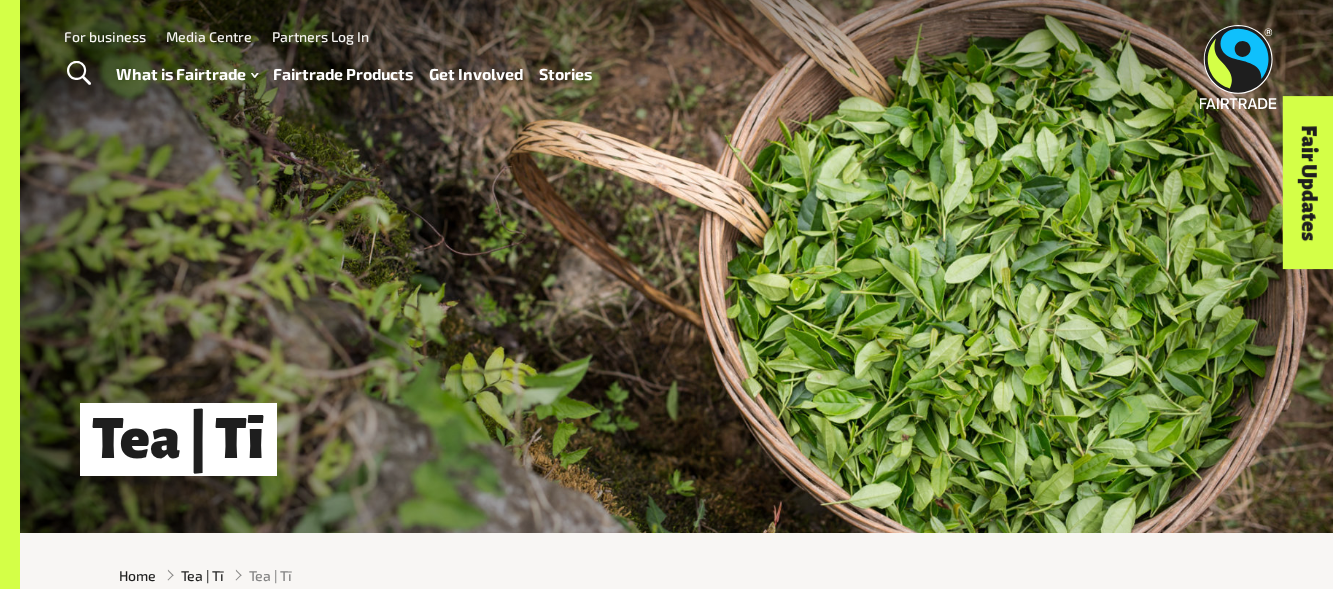scroll, scrollTop: 0, scrollLeft: 0, axis: both 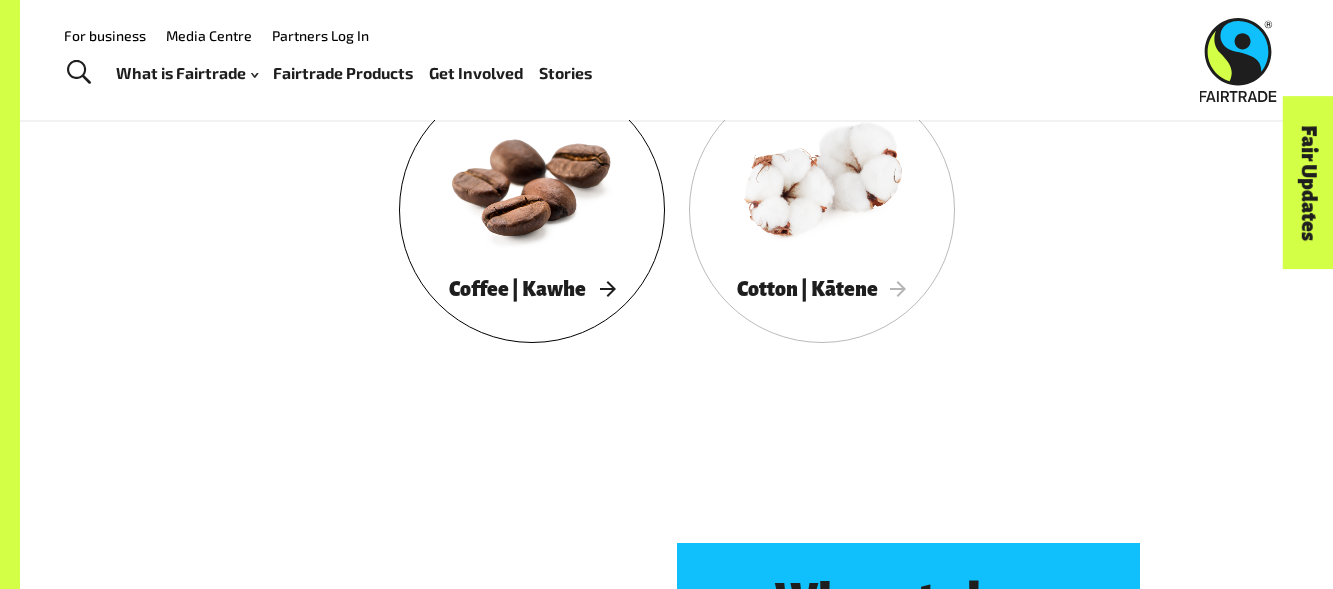 click at bounding box center (532, 182) 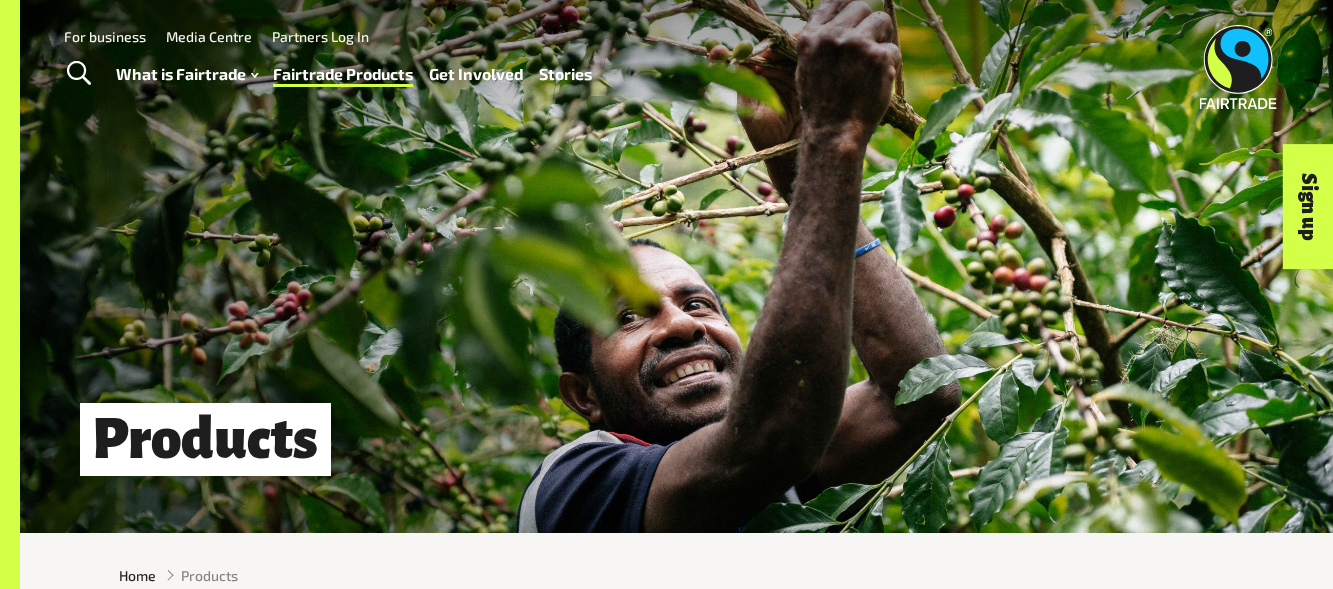 scroll, scrollTop: 0, scrollLeft: 0, axis: both 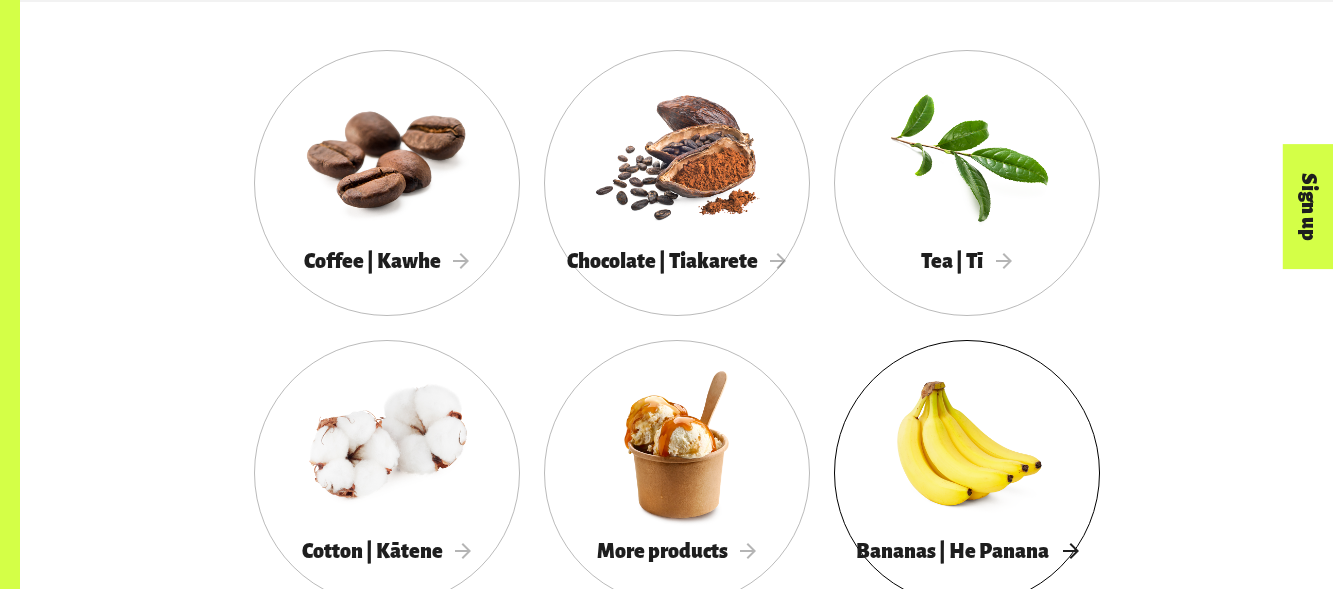 click on "Bananas | He Panana" at bounding box center (967, 551) 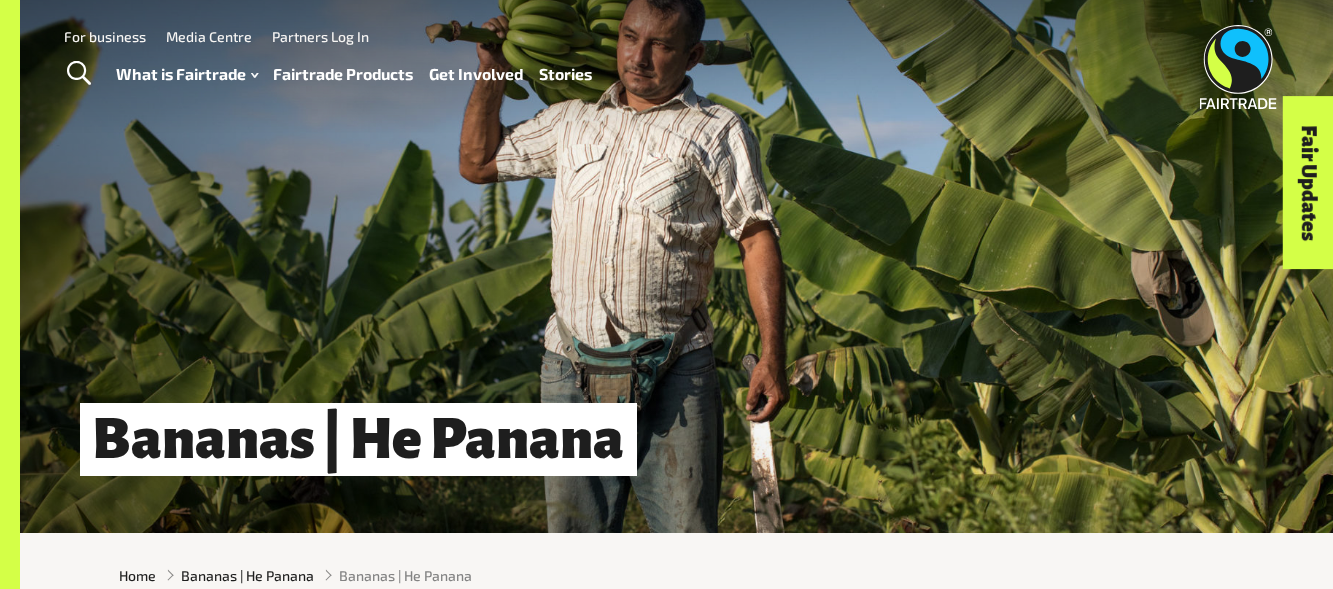 scroll, scrollTop: 0, scrollLeft: 0, axis: both 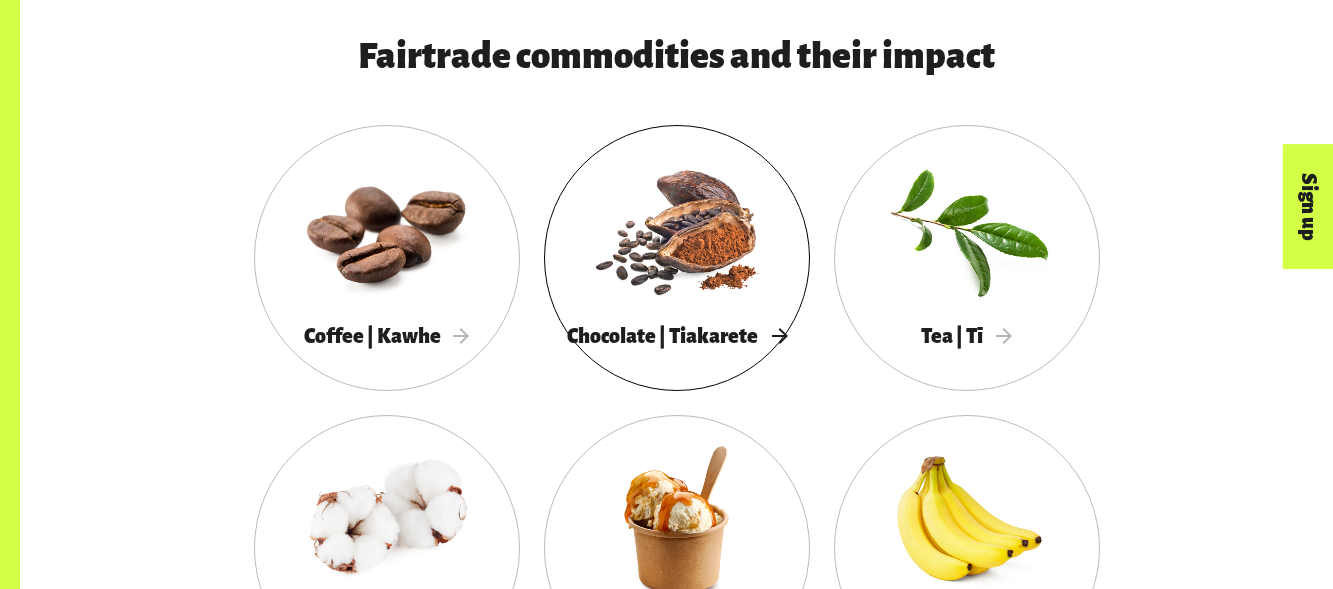 click on "Chocolate | Tiakarete" at bounding box center (677, 336) 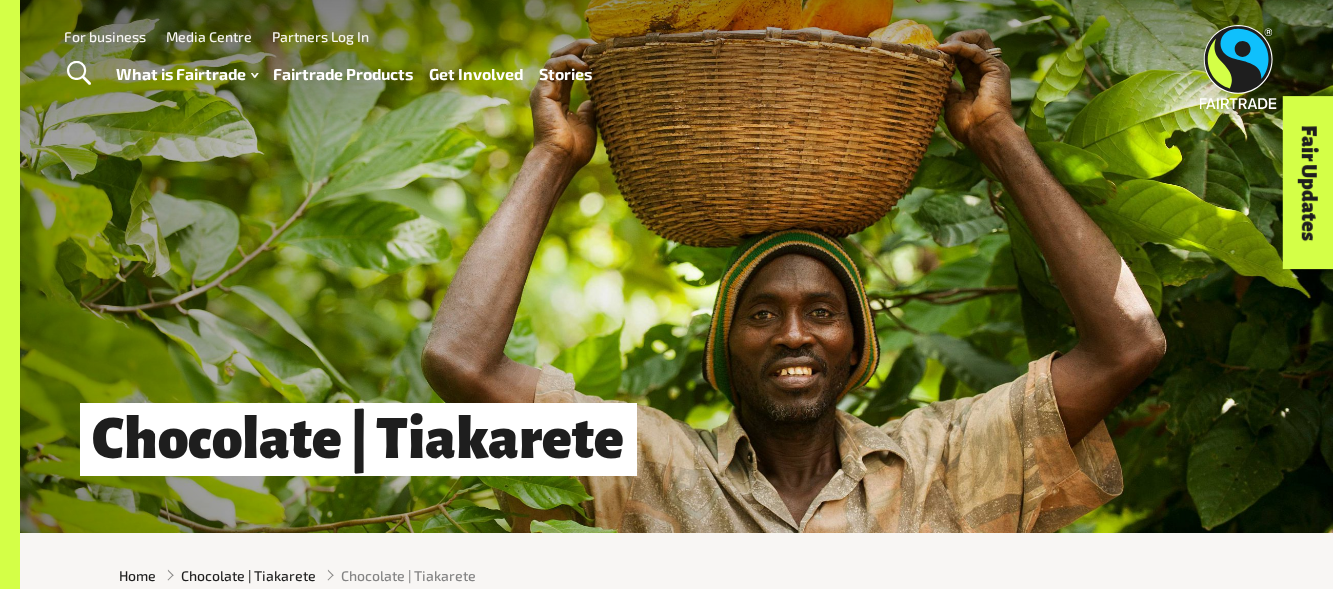 scroll, scrollTop: 0, scrollLeft: 0, axis: both 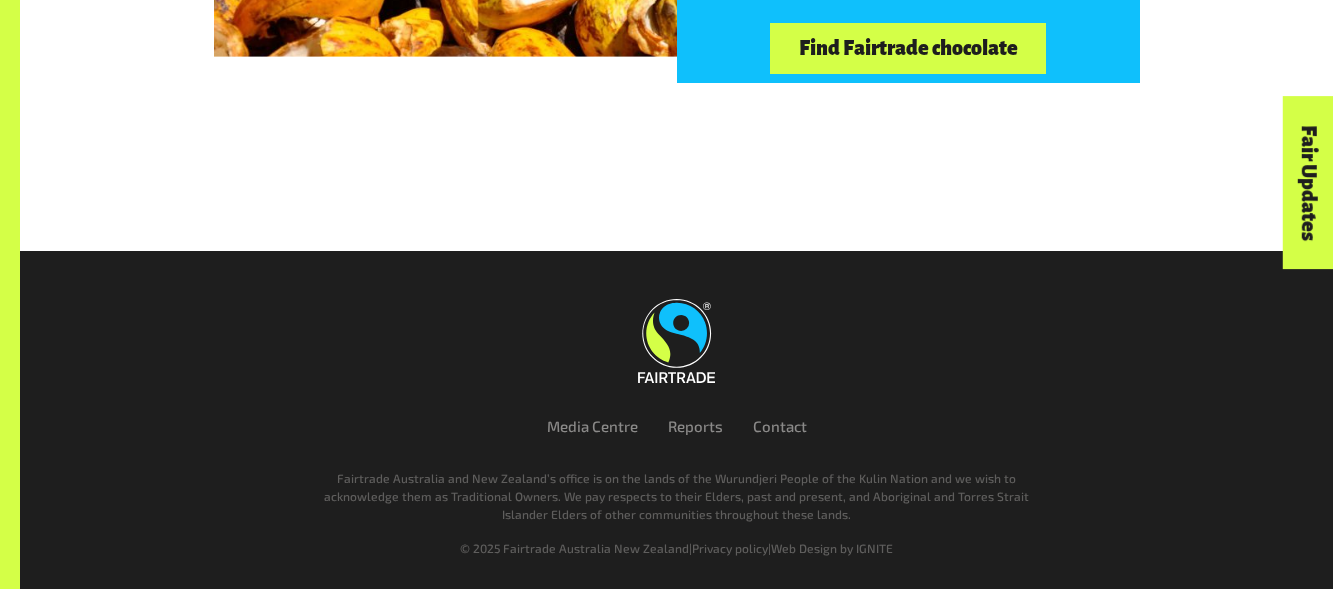 click on "Fairtrade Australia and New Zealand’s office is on the lands of the Wurundjeri People of the Kulin Nation and we wish to acknowledge them as Traditional Owners. We pay respects to their Elders, past and present, and Aboriginal and Torres Strait Islander Elders of other communities throughout these lands." at bounding box center [677, 496] 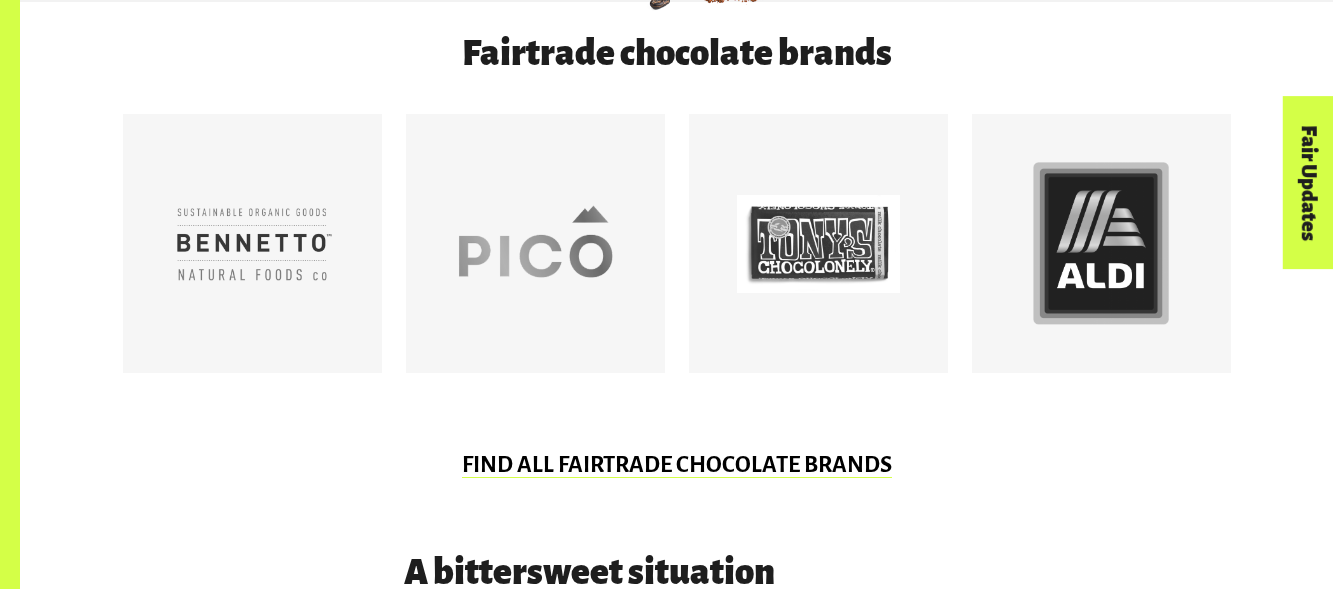scroll, scrollTop: 1125, scrollLeft: 0, axis: vertical 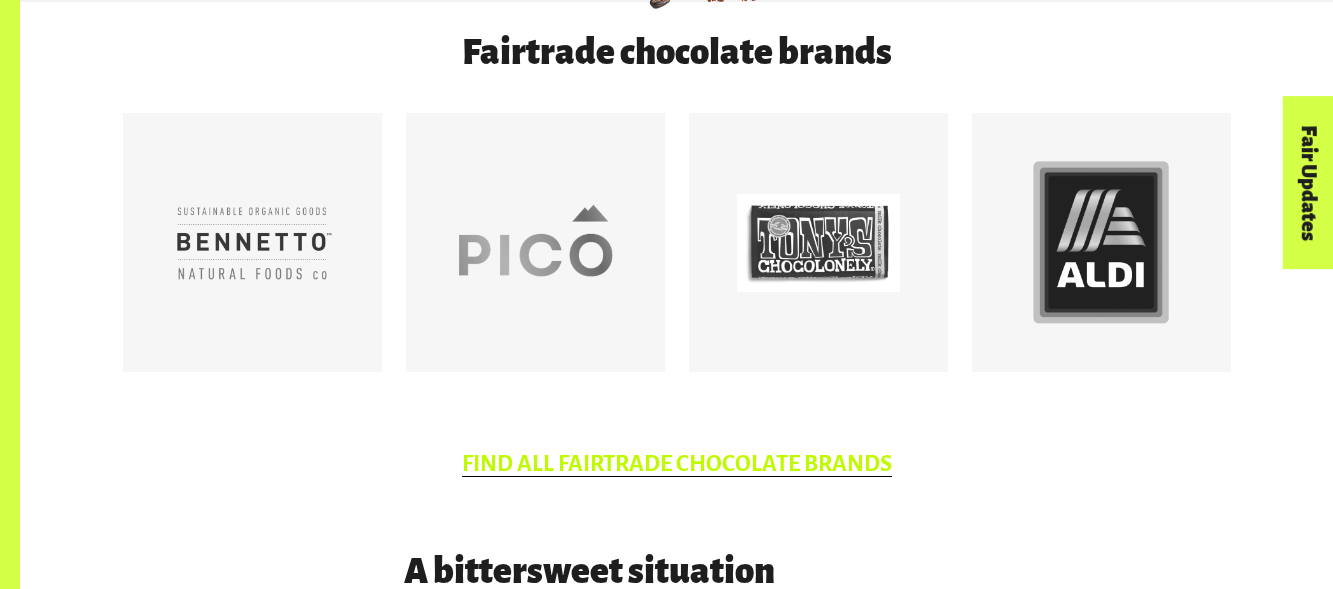 click on "FIND ALL FAIRTRADE CHOCOLATE BRANDS" at bounding box center [677, 464] 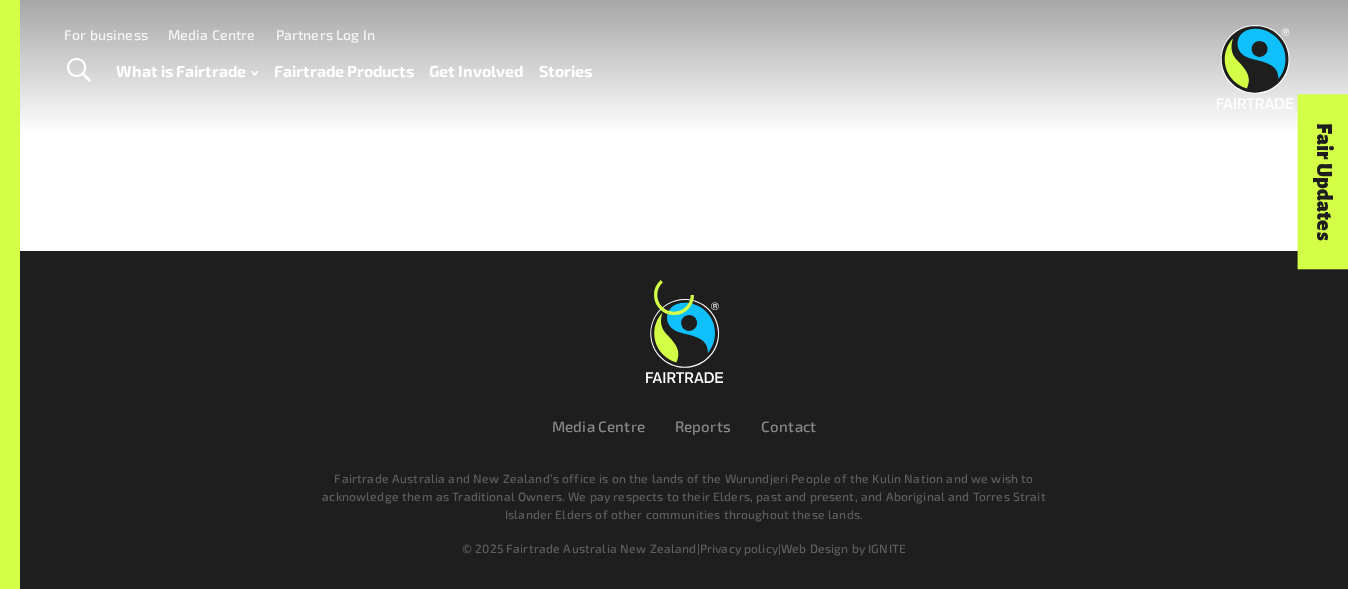 scroll, scrollTop: 0, scrollLeft: 0, axis: both 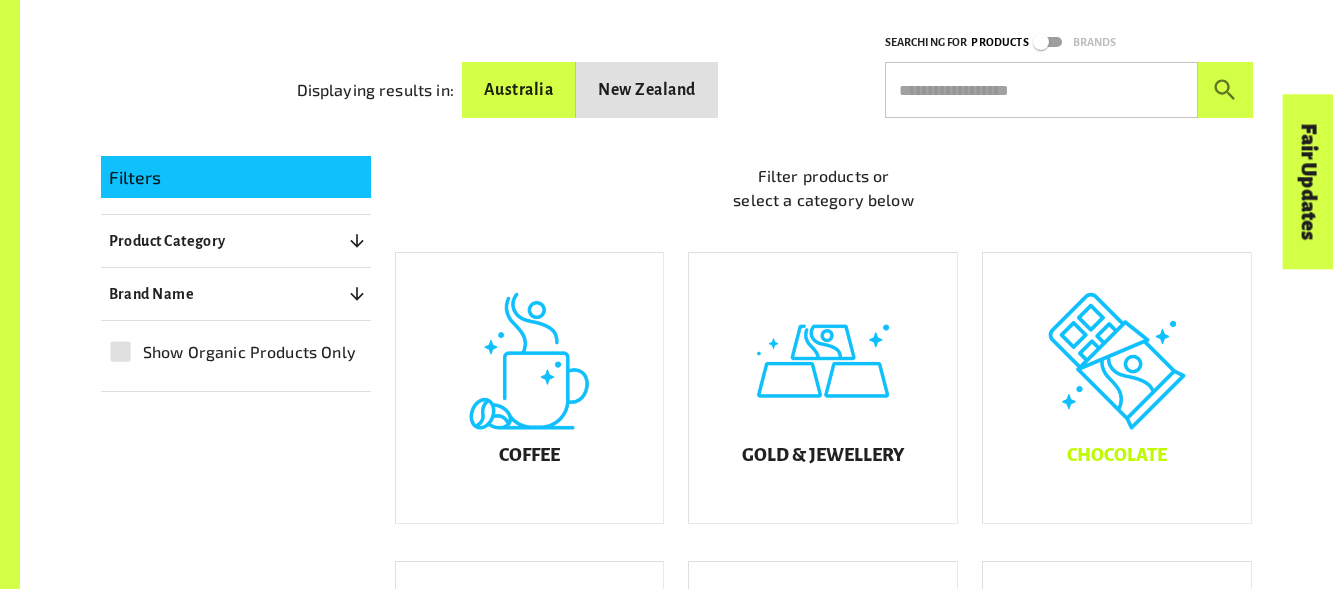 click on "Chocolate" at bounding box center [1117, 388] 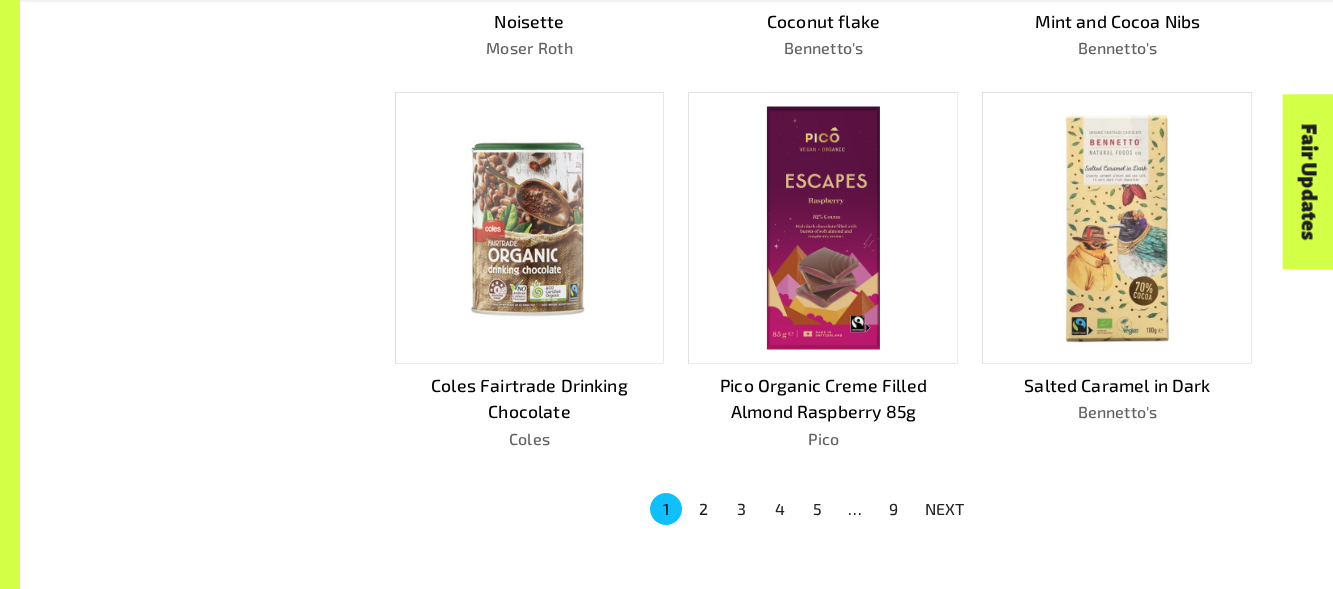scroll, scrollTop: 1237, scrollLeft: 0, axis: vertical 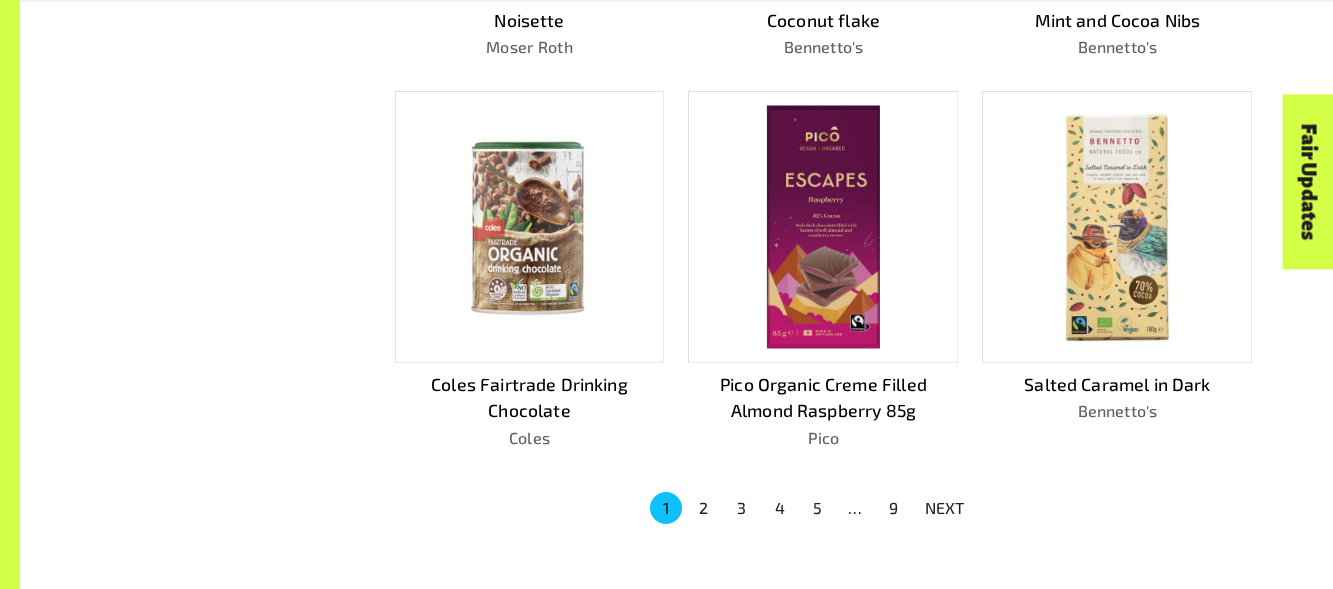 click on "2" at bounding box center [704, 508] 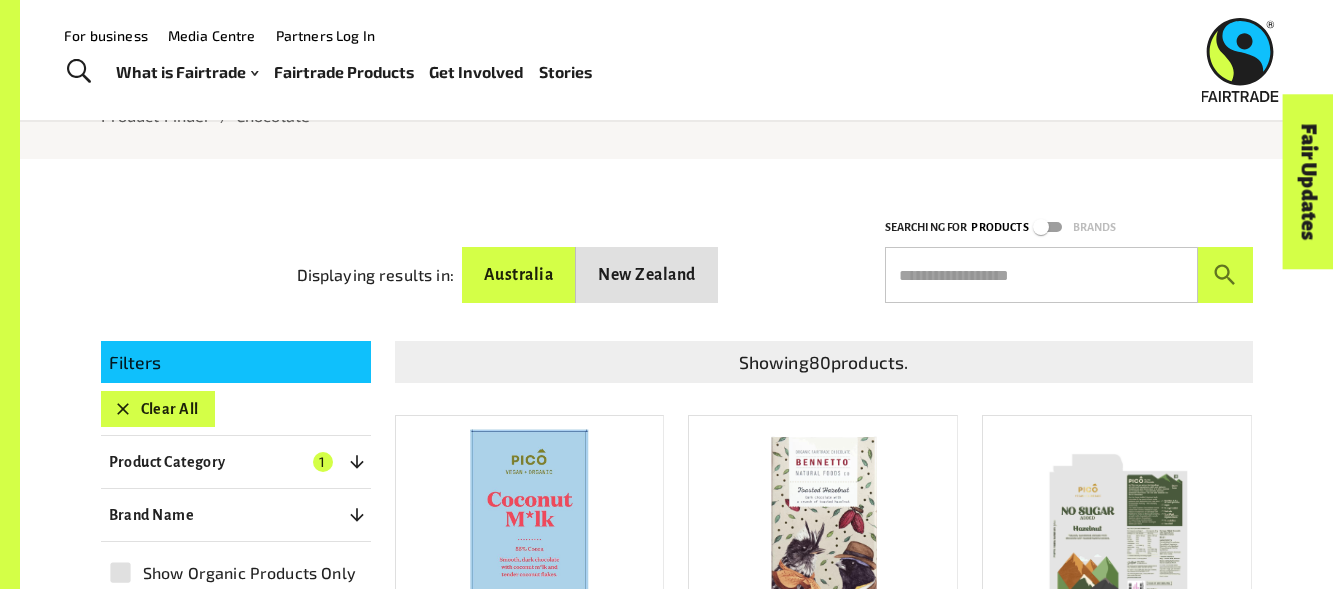 scroll, scrollTop: 158, scrollLeft: 0, axis: vertical 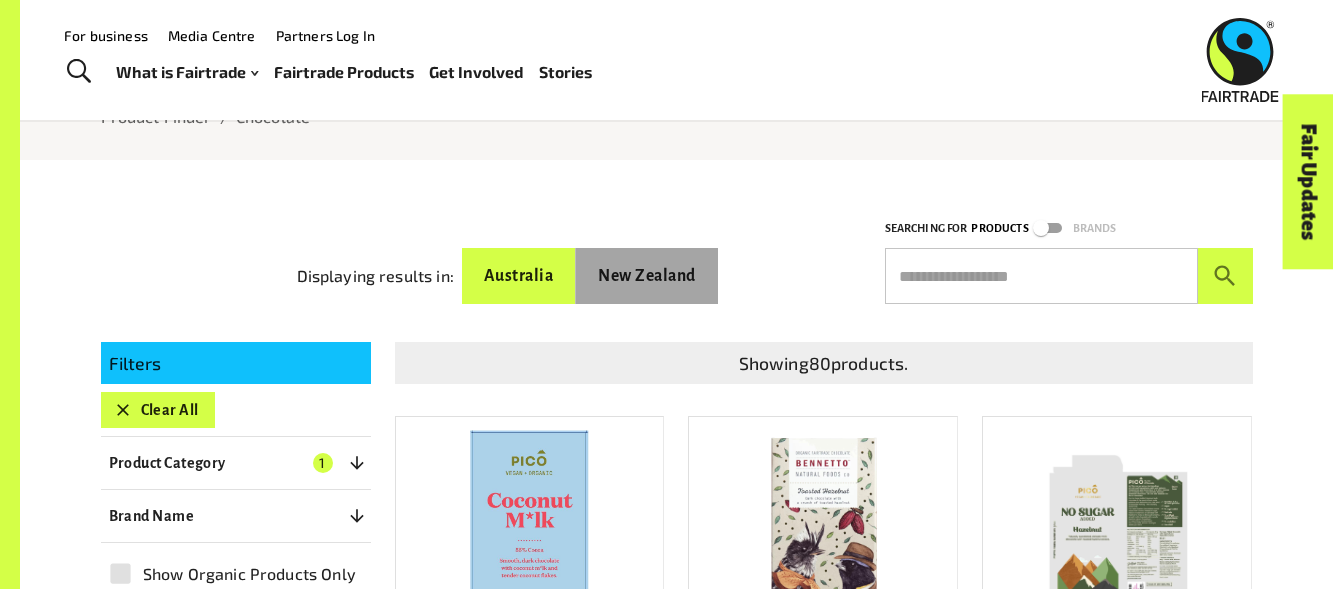 click on "New Zealand" at bounding box center (647, 276) 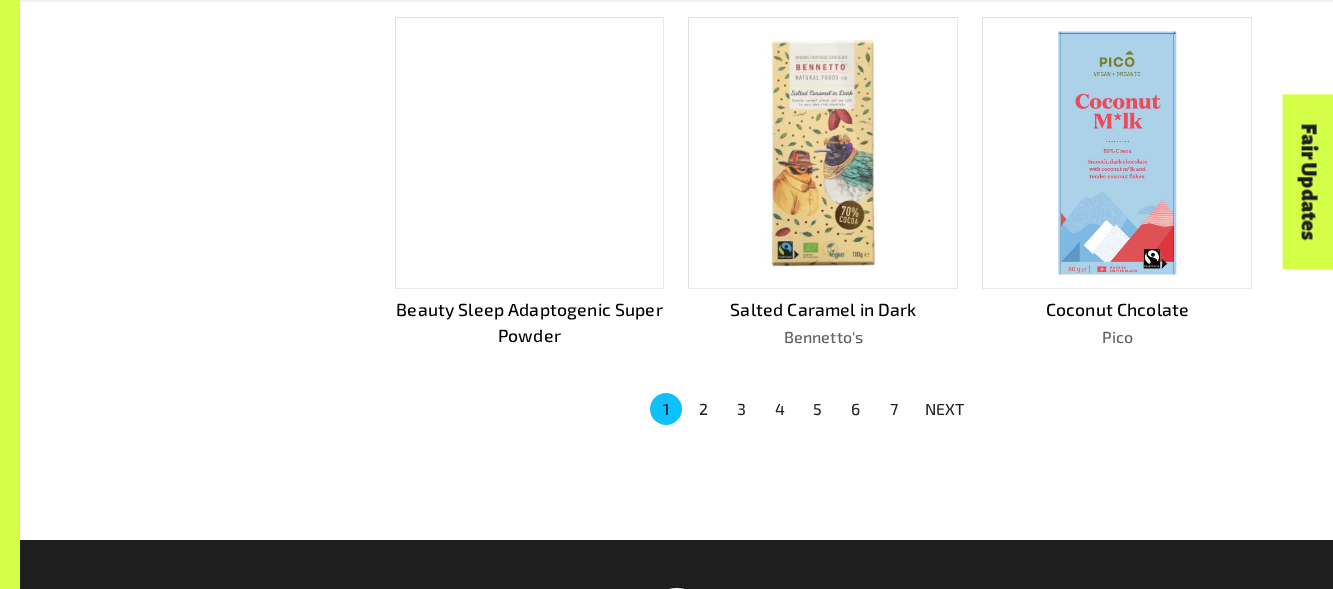 scroll, scrollTop: 1341, scrollLeft: 0, axis: vertical 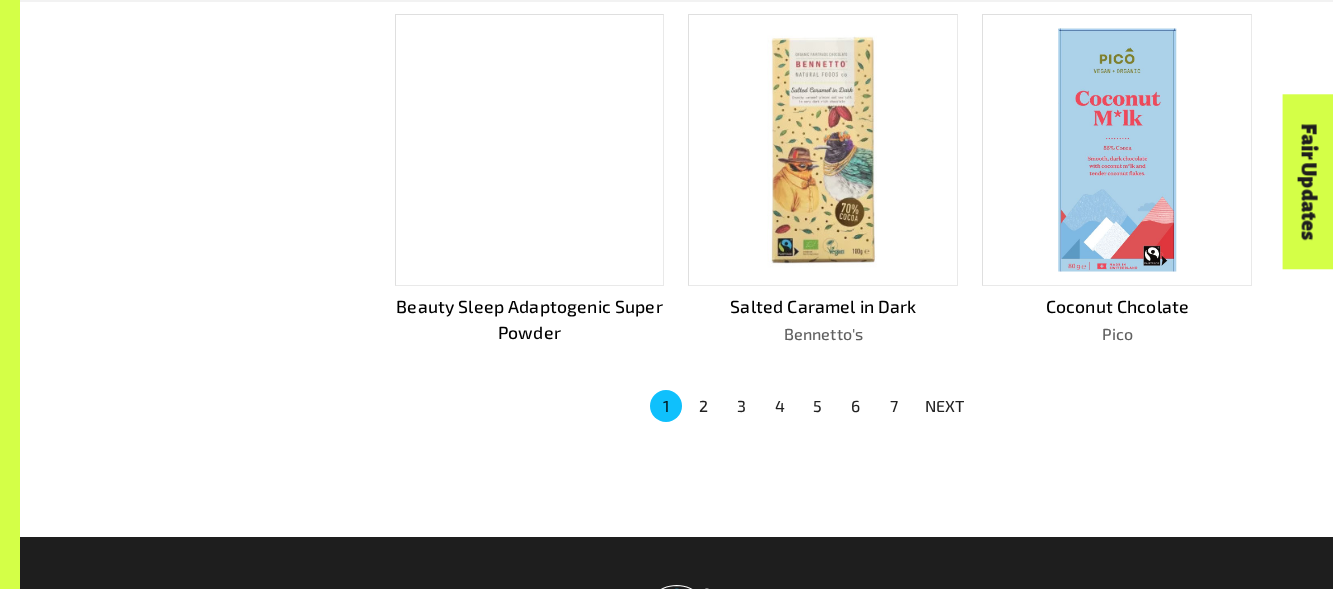 click on "3" at bounding box center [742, 406] 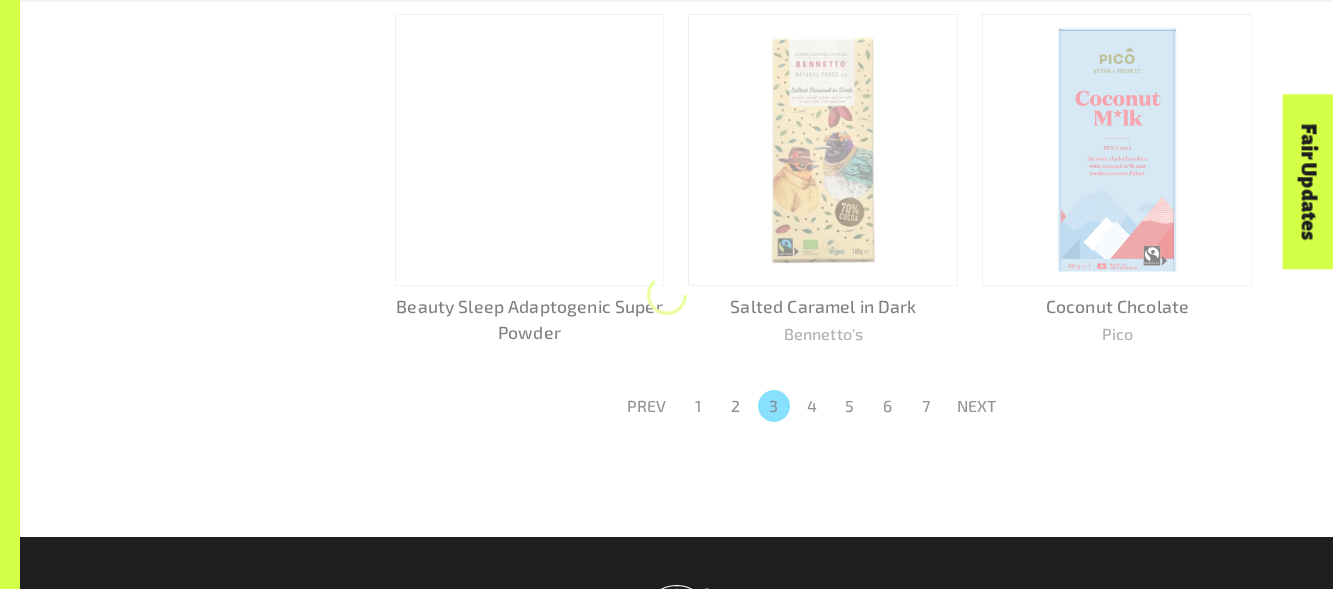 click on "2" at bounding box center (736, 406) 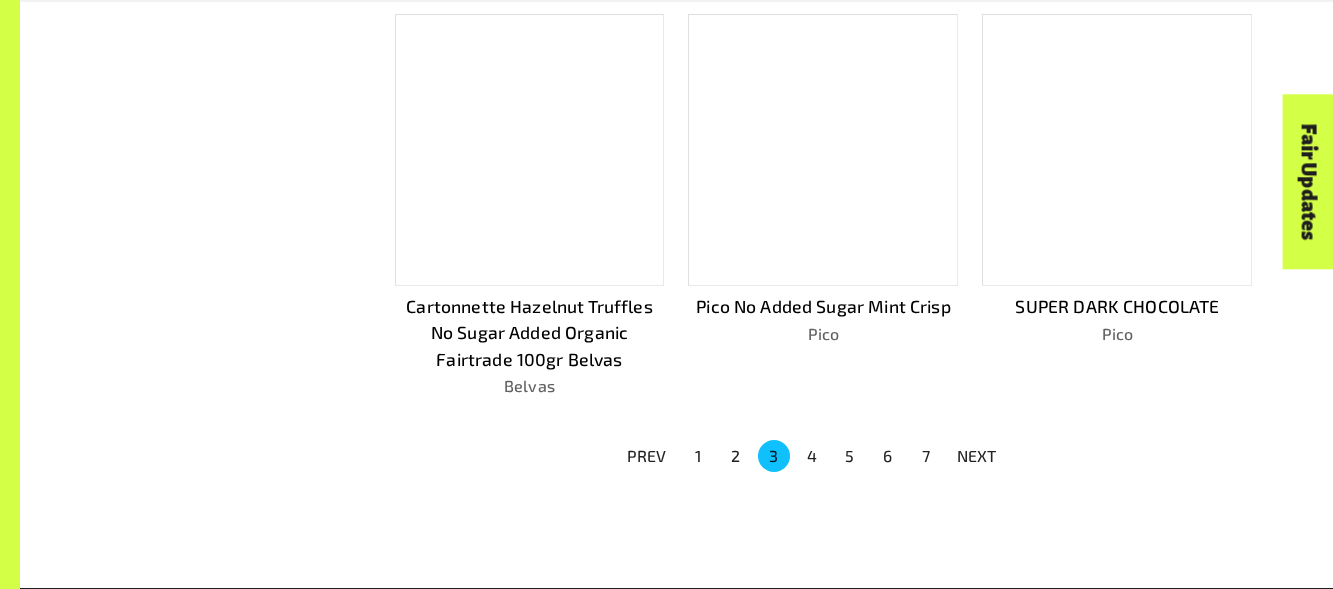 scroll, scrollTop: 1391, scrollLeft: 0, axis: vertical 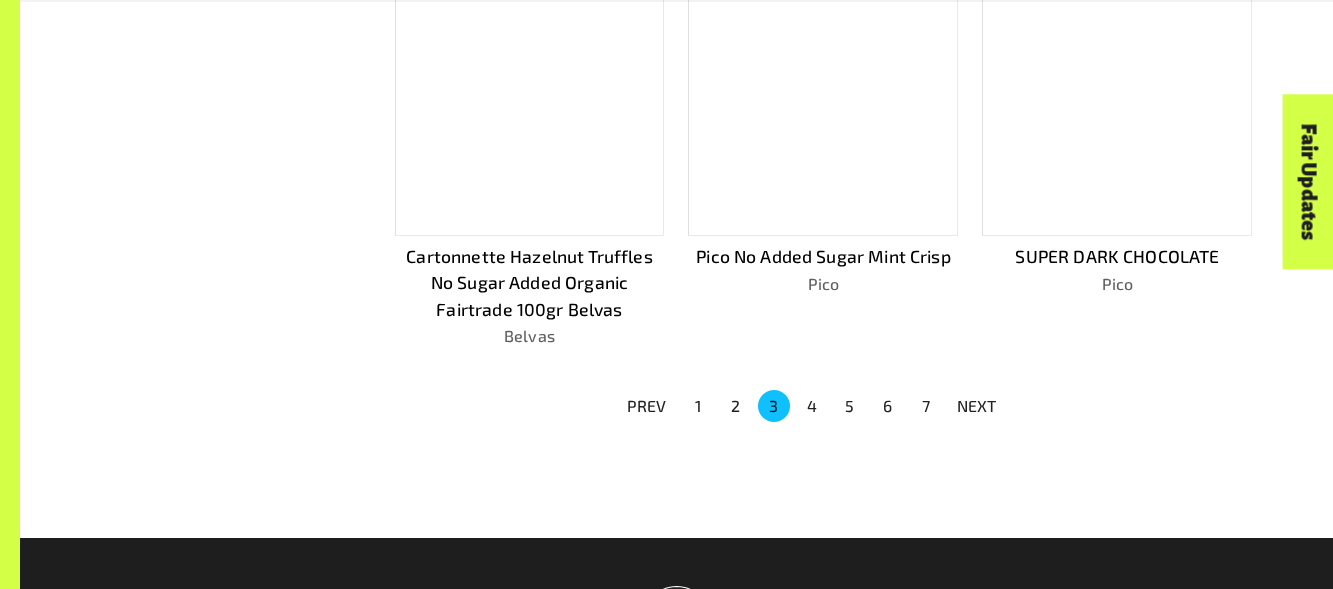 click on "2" at bounding box center [736, 406] 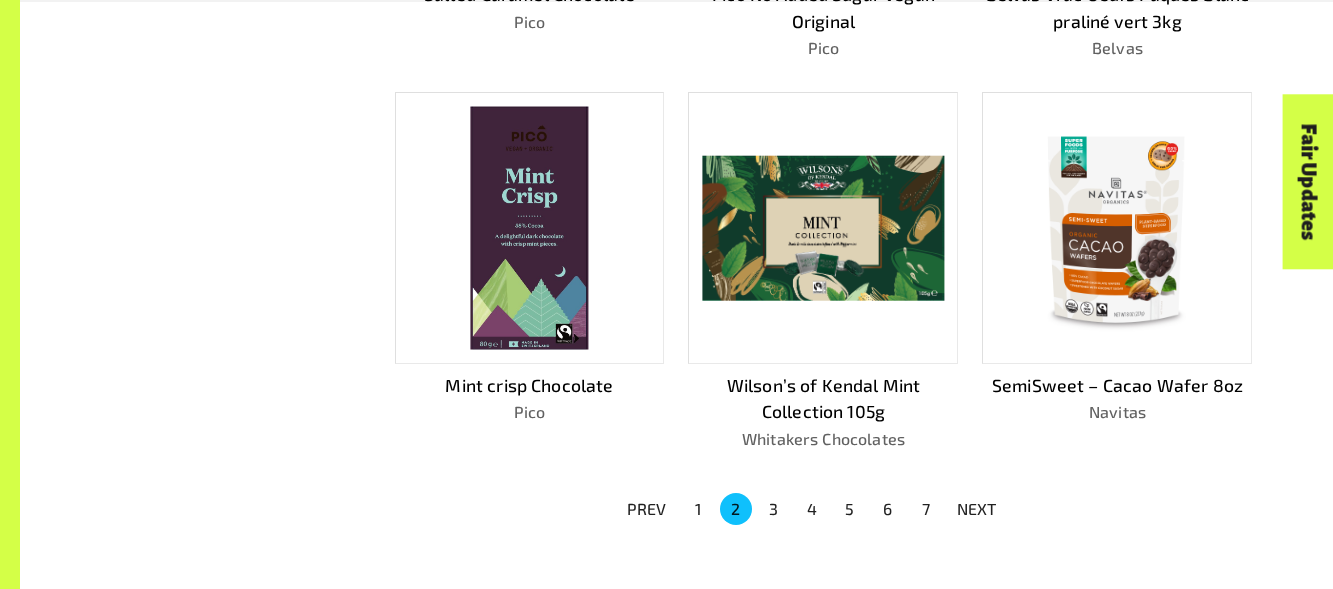 scroll, scrollTop: 1240, scrollLeft: 0, axis: vertical 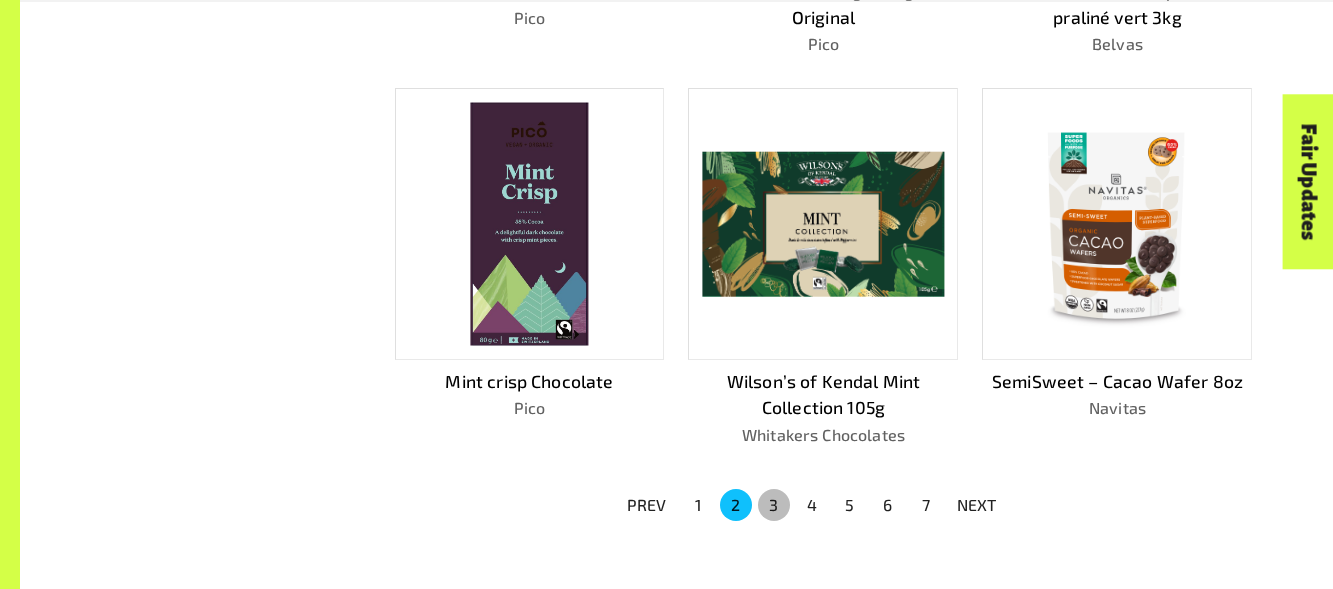 click on "3" at bounding box center (774, 505) 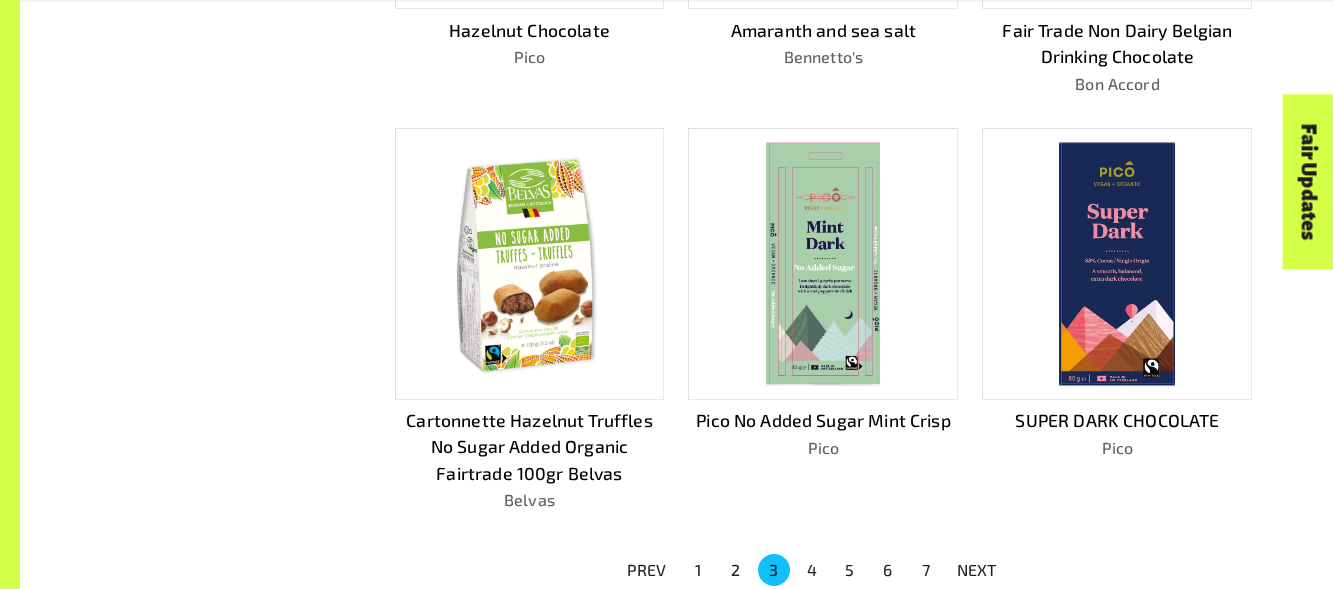 scroll, scrollTop: 1684, scrollLeft: 0, axis: vertical 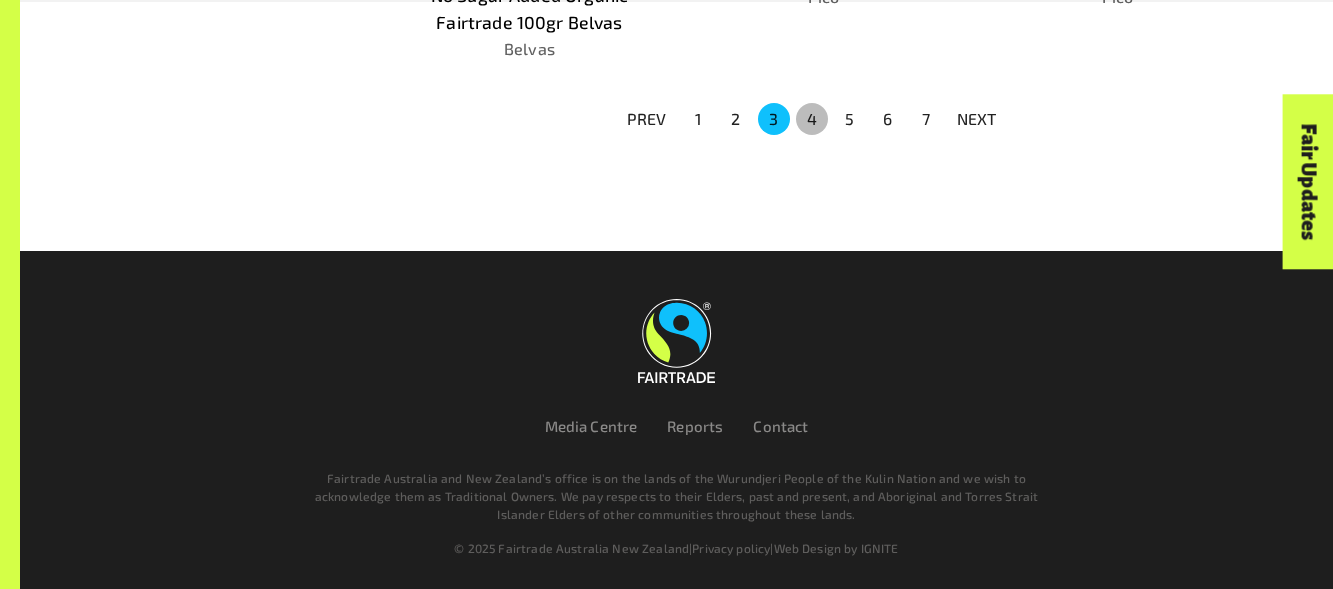 click on "4" at bounding box center (812, 119) 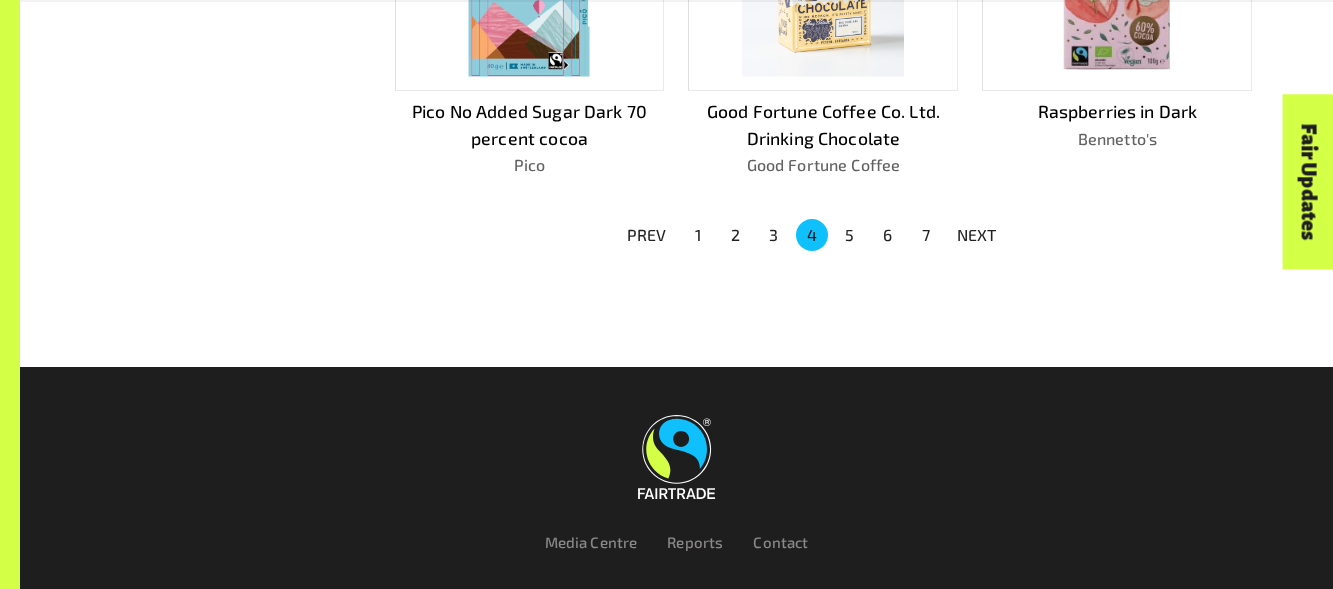 scroll, scrollTop: 1563, scrollLeft: 0, axis: vertical 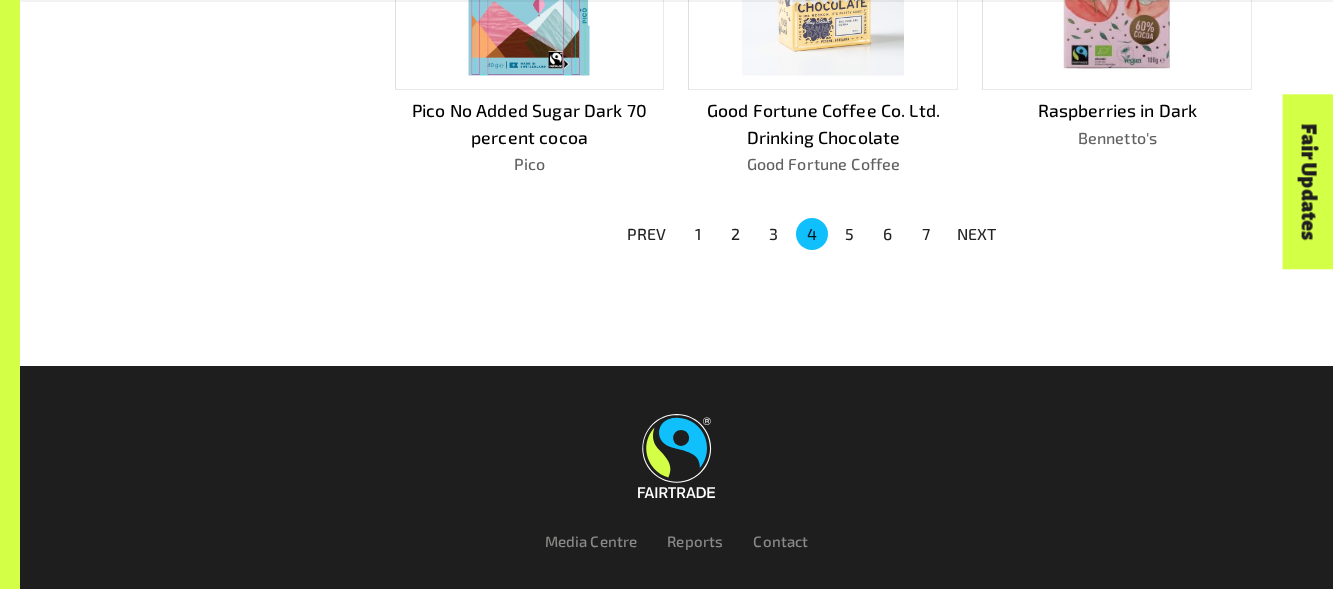 click on "5" at bounding box center (850, 234) 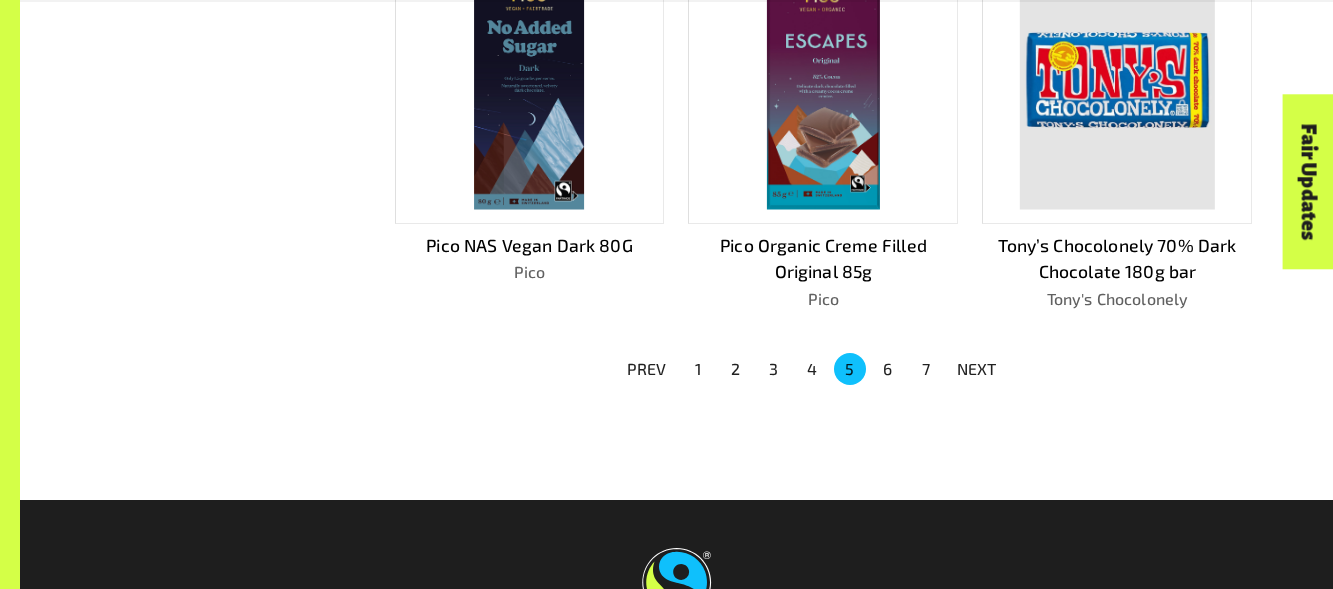 scroll, scrollTop: 1377, scrollLeft: 0, axis: vertical 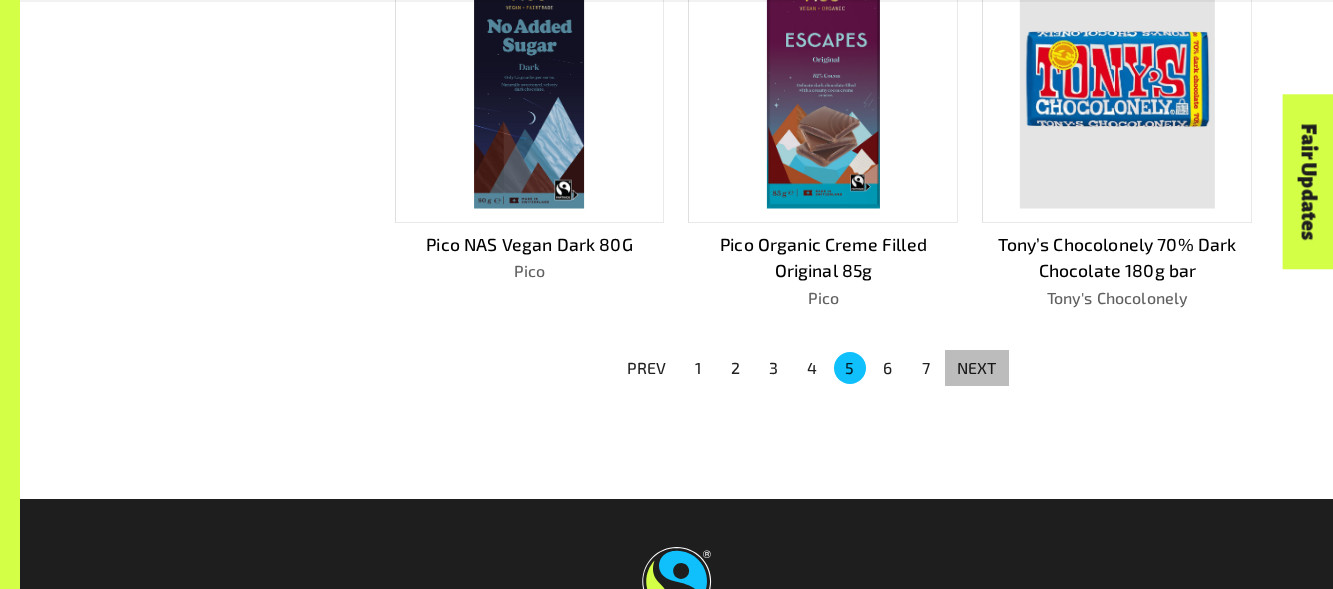 drag, startPoint x: 983, startPoint y: 382, endPoint x: 967, endPoint y: 369, distance: 20.615528 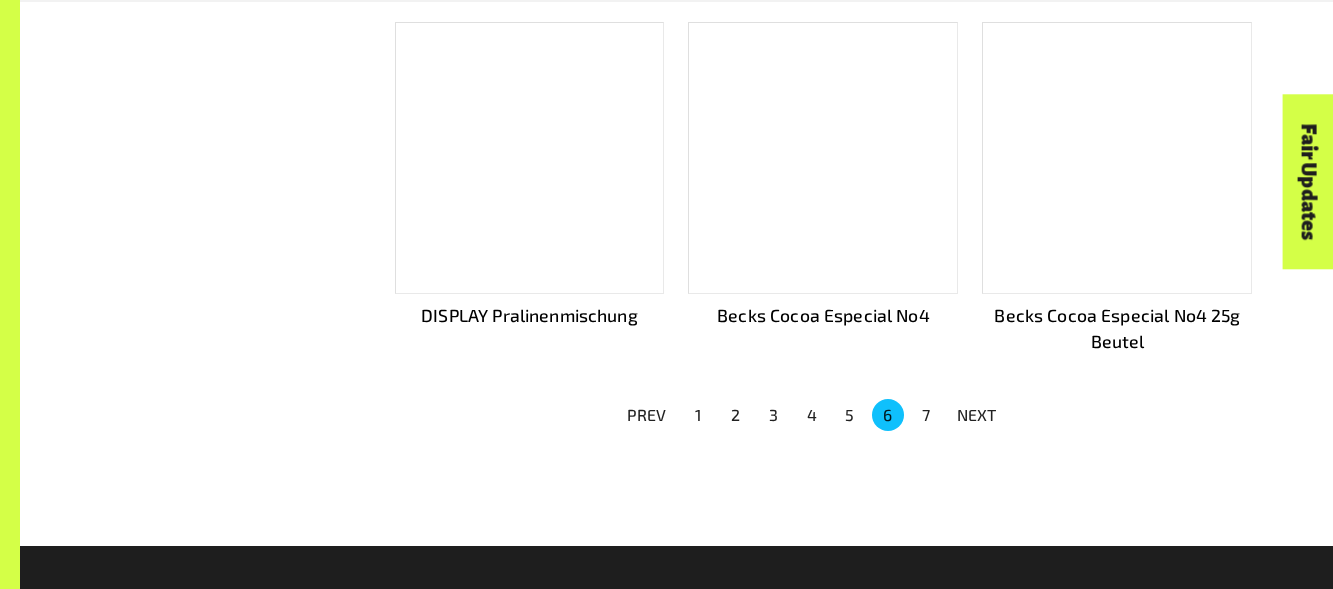 scroll, scrollTop: 1388, scrollLeft: 0, axis: vertical 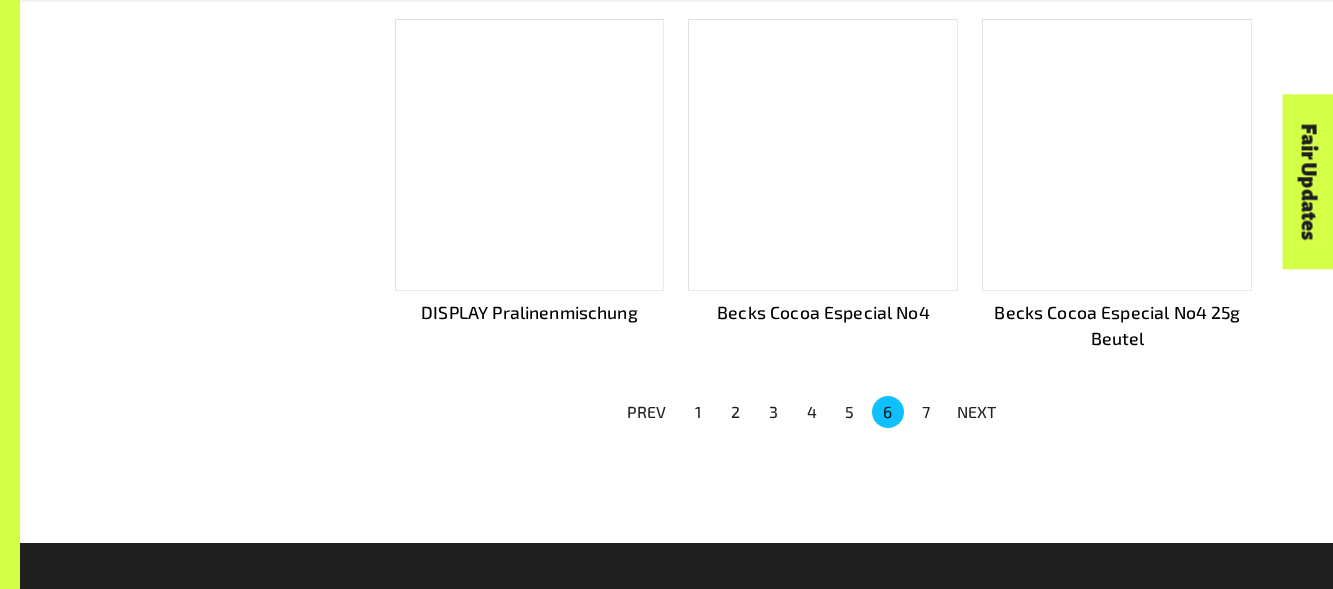 click on "7" at bounding box center [926, 412] 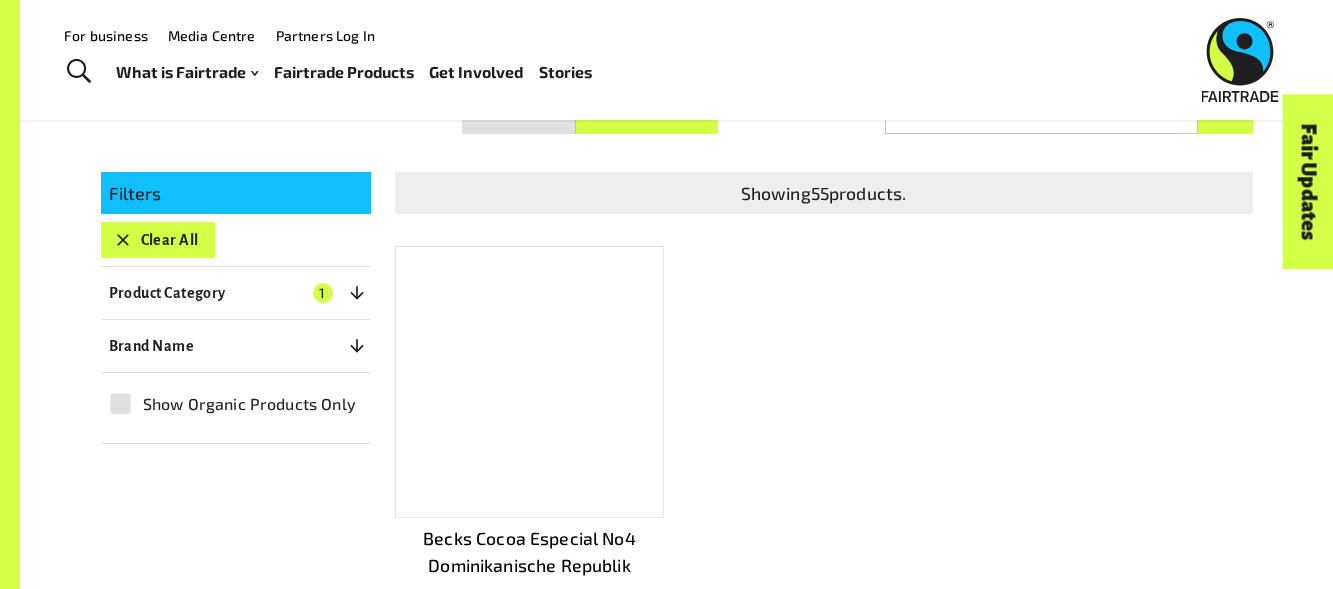 scroll, scrollTop: 0, scrollLeft: 0, axis: both 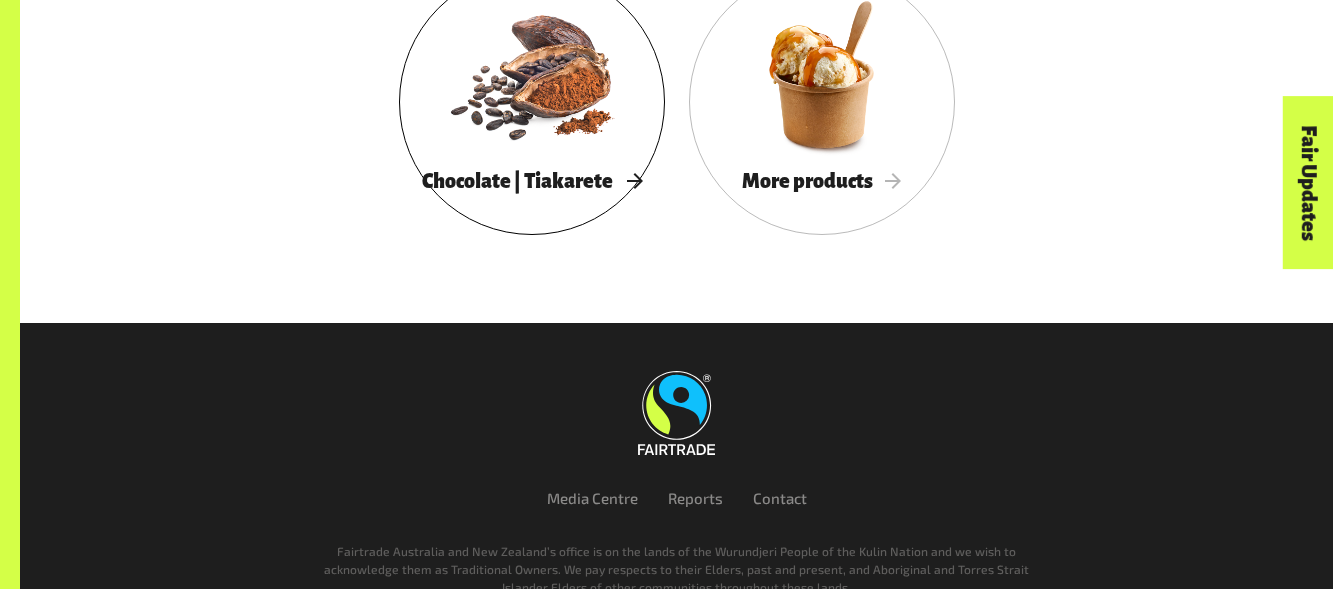 drag, startPoint x: 589, startPoint y: 158, endPoint x: 543, endPoint y: 113, distance: 64.3506 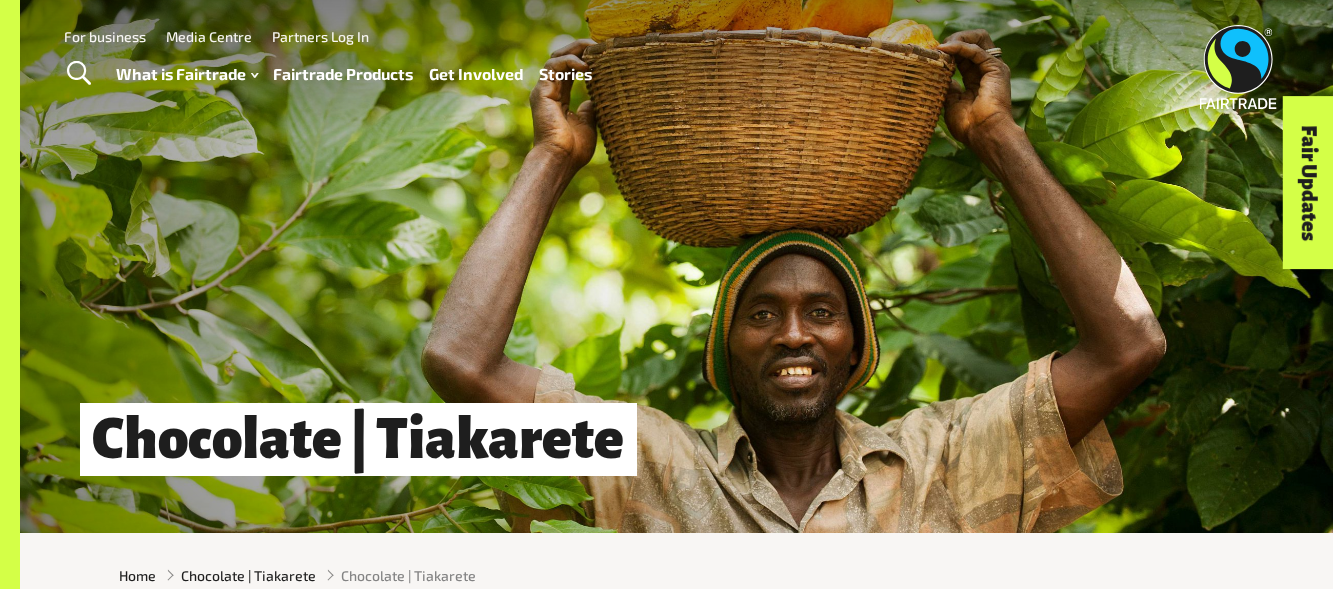 scroll, scrollTop: 0, scrollLeft: 0, axis: both 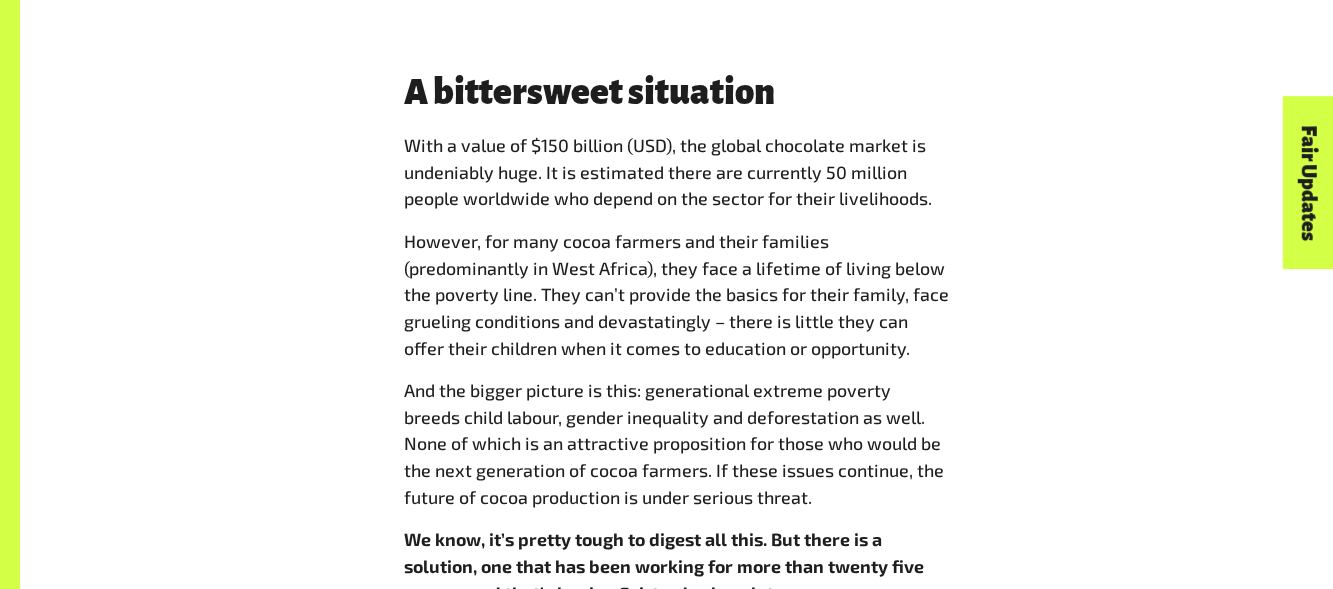 click on "A bittersweet situation
With a value of $150 billion (USD), the global chocolate market is undeniably huge. It is estimated there are currently 50 million people worldwide who depend on the sector for their livelihoods.
However, for many cocoa farmers and their families (predominantly in West Africa), they face a lifetime of living below the poverty line. They can’t provide the basics for their family, face grueling conditions and devastatingly – there is little they can offer their children when it comes to education or opportunity.
And the bigger picture is this: generational extreme poverty breeds child labour, gender inequality and deforestation as well. None of which is an attractive proposition for those who would be the next generation of cocoa farmers. If these issues continue, the future of cocoa production is under serious threat." at bounding box center (677, 348) 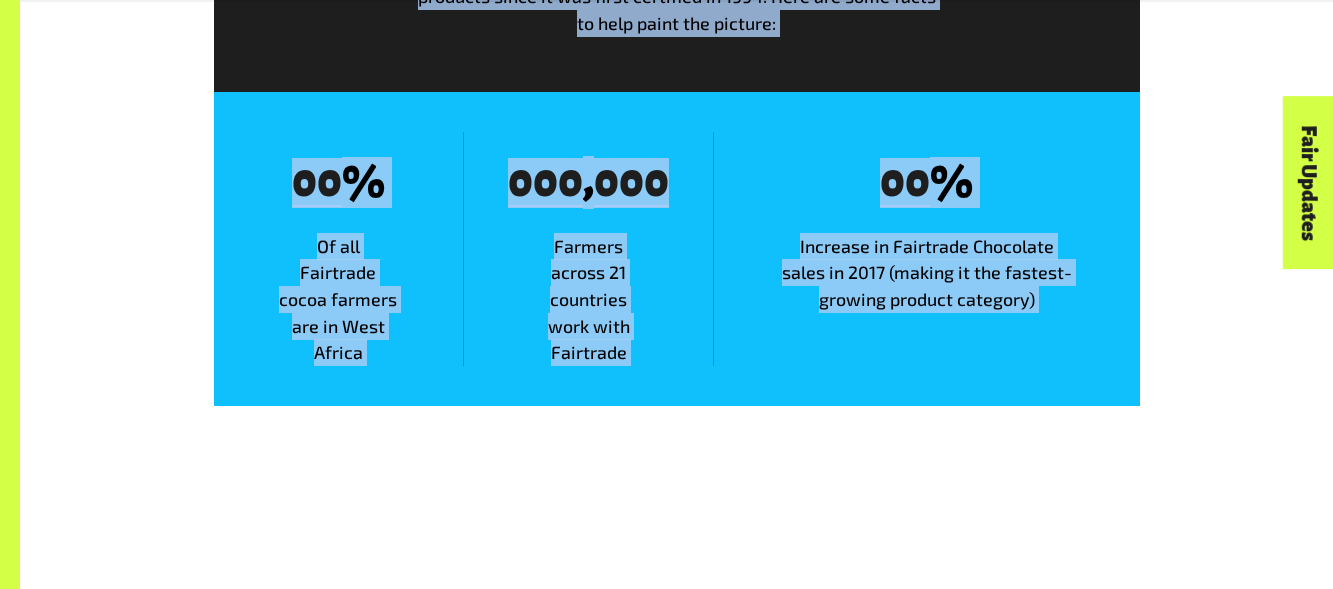 drag, startPoint x: 406, startPoint y: 150, endPoint x: 859, endPoint y: 584, distance: 627.3476 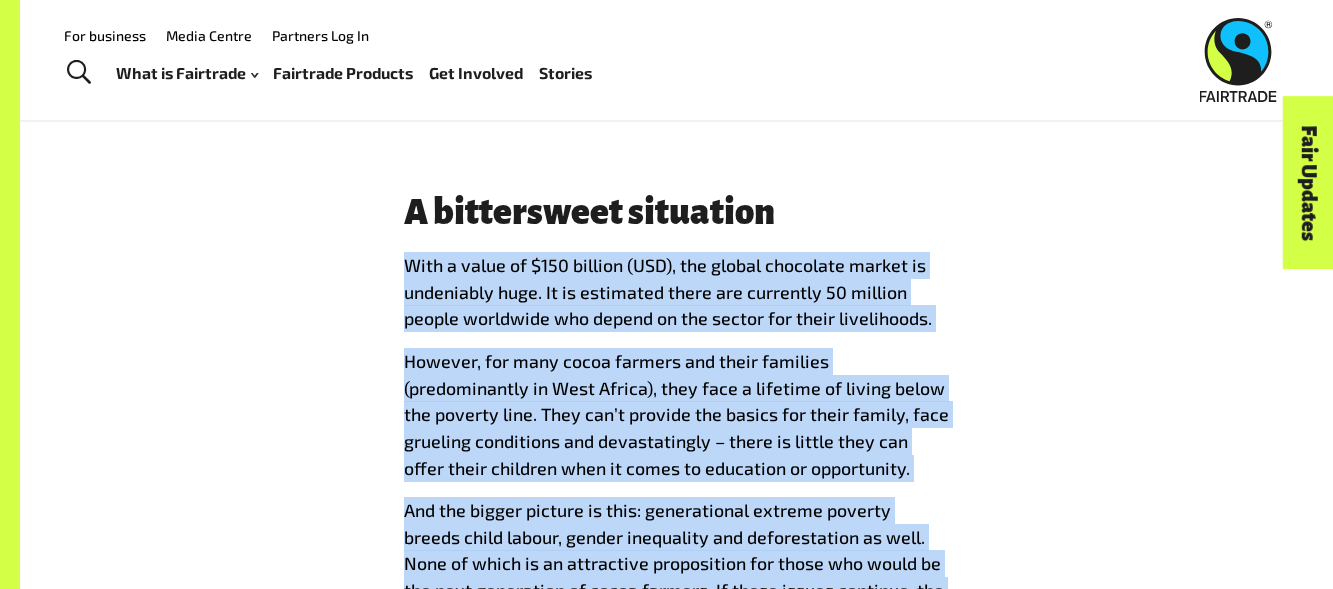 scroll, scrollTop: 1482, scrollLeft: 0, axis: vertical 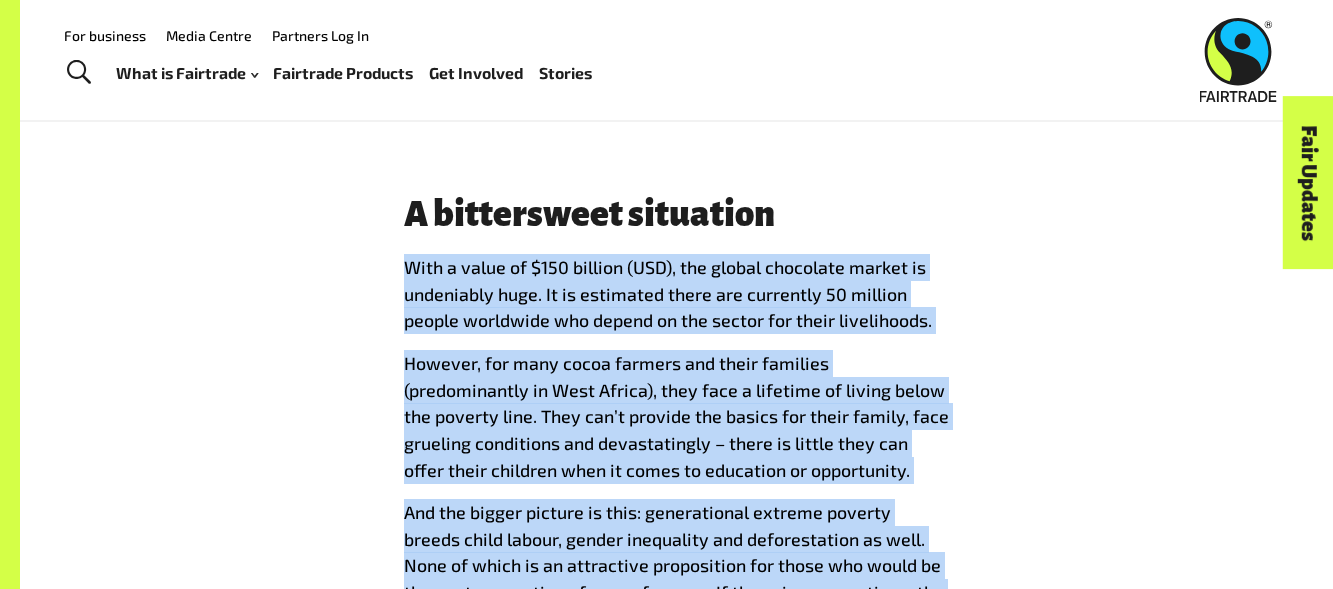 click on "A bittersweet situation
With a value of $150 billion (USD), the global chocolate market is undeniably huge. It is estimated there are currently 50 million people worldwide who depend on the sector for their livelihoods.
However, for many cocoa farmers and their families (predominantly in West Africa), they face a lifetime of living below the poverty line. They can’t provide the basics for their family, face grueling conditions and devastatingly – there is little they can offer their children when it comes to education or opportunity.
And the bigger picture is this: generational extreme poverty breeds child labour, gender inequality and deforestation as well. None of which is an attractive proposition for those who would be the next generation of cocoa farmers. If these issues continue, the future of cocoa production is under serious threat." at bounding box center (677, 470) 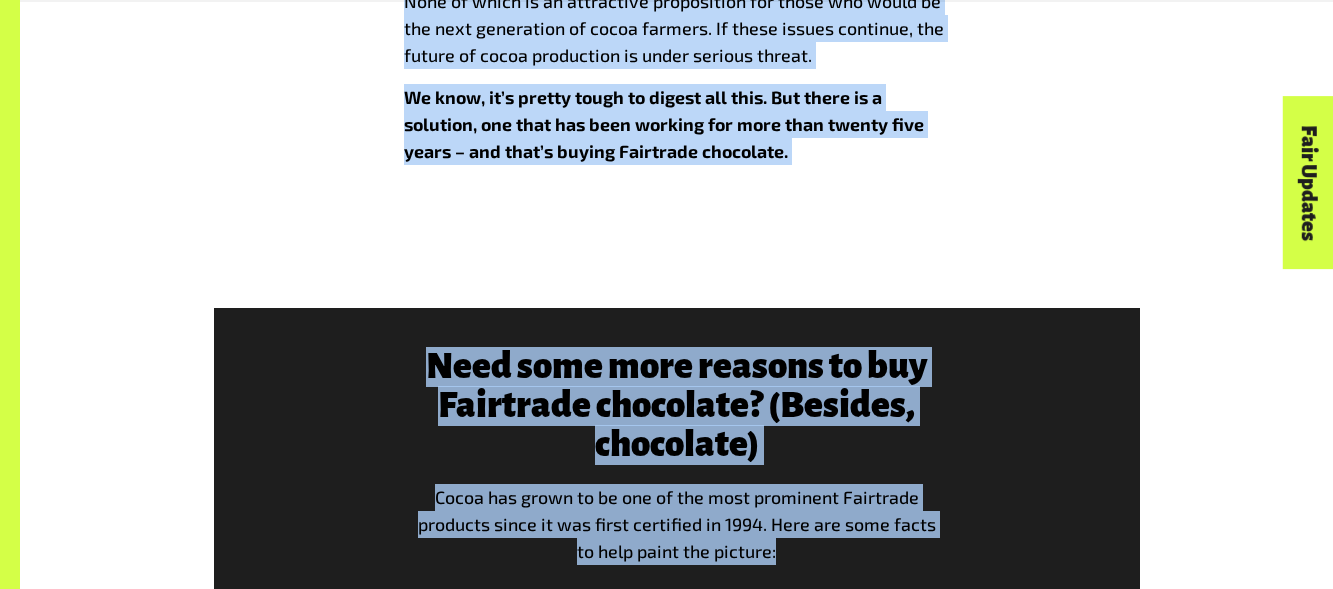 drag, startPoint x: 401, startPoint y: 269, endPoint x: 891, endPoint y: 528, distance: 554.23914 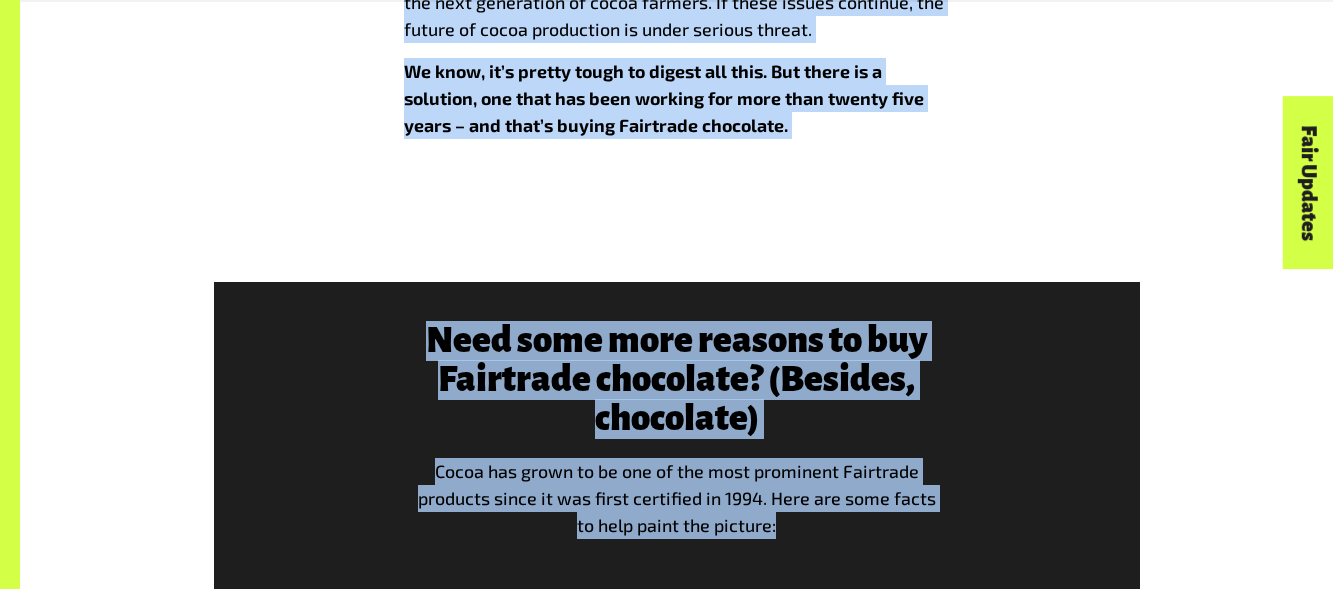 click on "A bittersweet situation
With a value of $150 billion (USD), the global chocolate market is undeniably huge. It is estimated there are currently 50 million people worldwide who depend on the sector for their livelihoods.
However, for many cocoa farmers and their families (predominantly in West Africa), they face a lifetime of living below the poverty line. They can’t provide the basics for their family, face grueling conditions and devastatingly – there is little they can offer their children when it comes to education or opportunity.
And the bigger picture is this: generational extreme poverty breeds child labour, gender inequality and deforestation as well. None of which is an attractive proposition for those who would be the next generation of cocoa farmers. If these issues continue, the future of cocoa production is under serious threat." at bounding box center [676, -88] 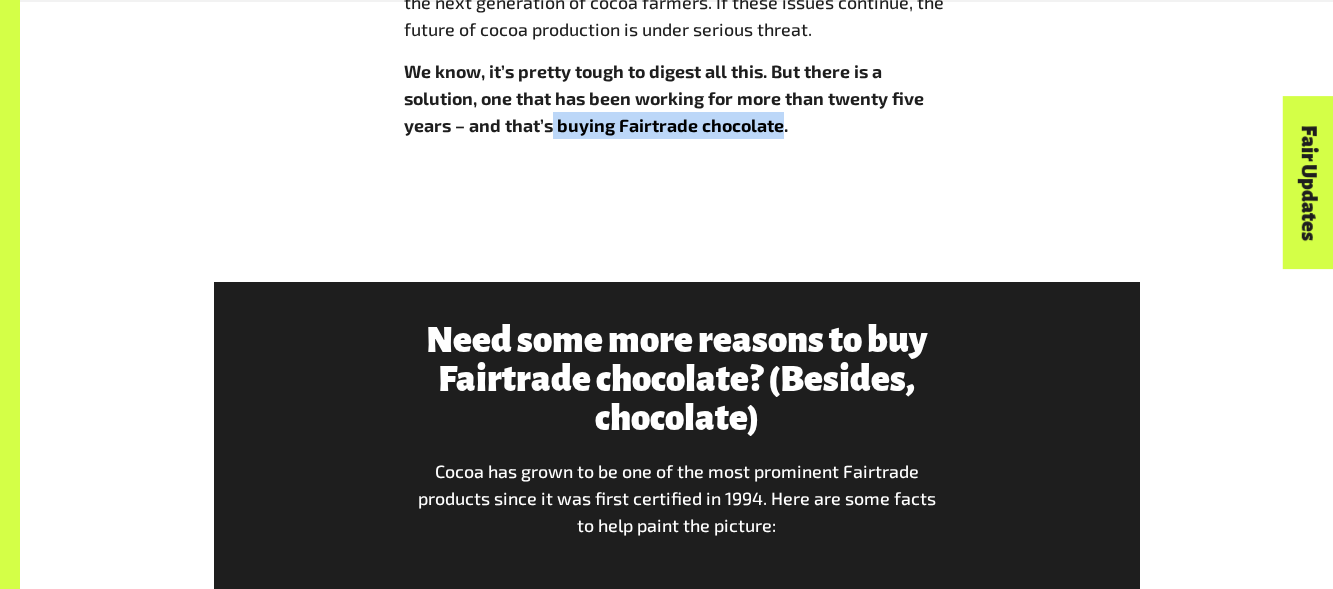 drag, startPoint x: 781, startPoint y: 138, endPoint x: 455, endPoint y: 110, distance: 327.20026 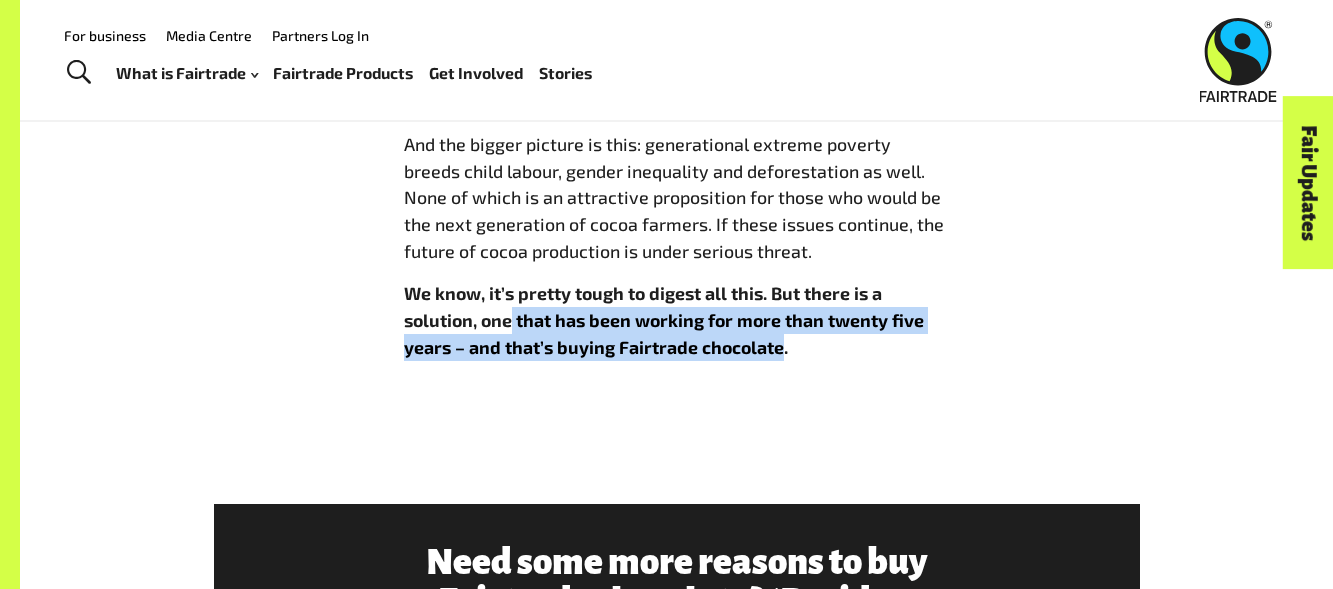 scroll, scrollTop: 1844, scrollLeft: 0, axis: vertical 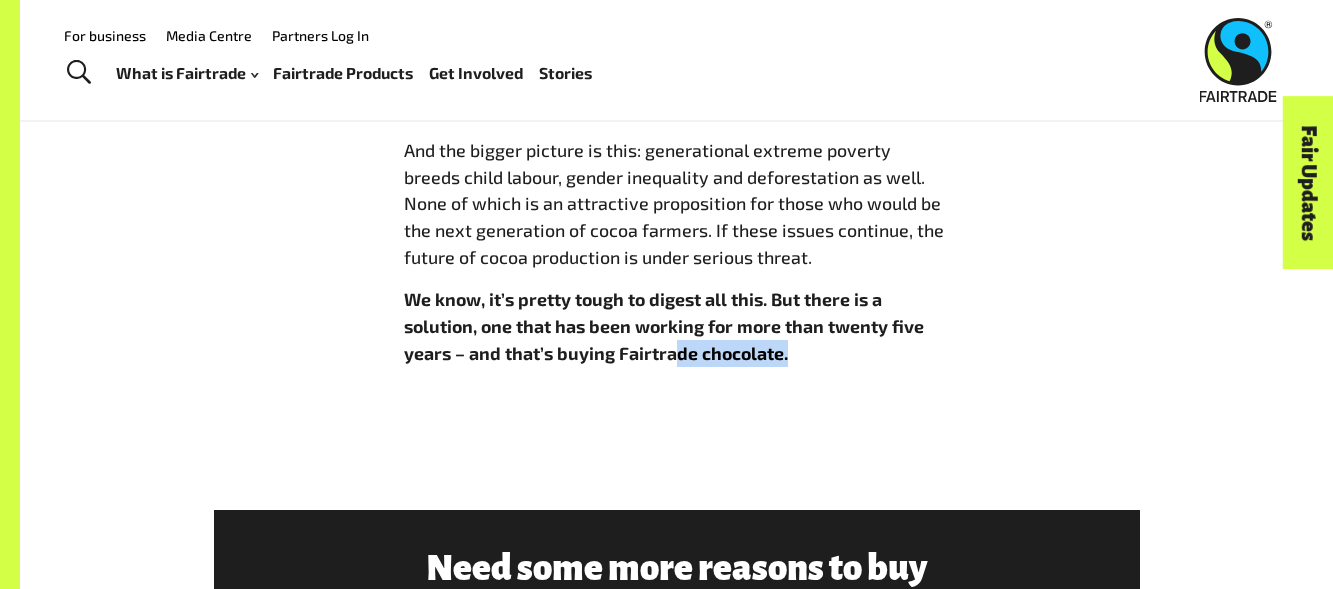 drag, startPoint x: 784, startPoint y: 352, endPoint x: 616, endPoint y: 380, distance: 170.31735 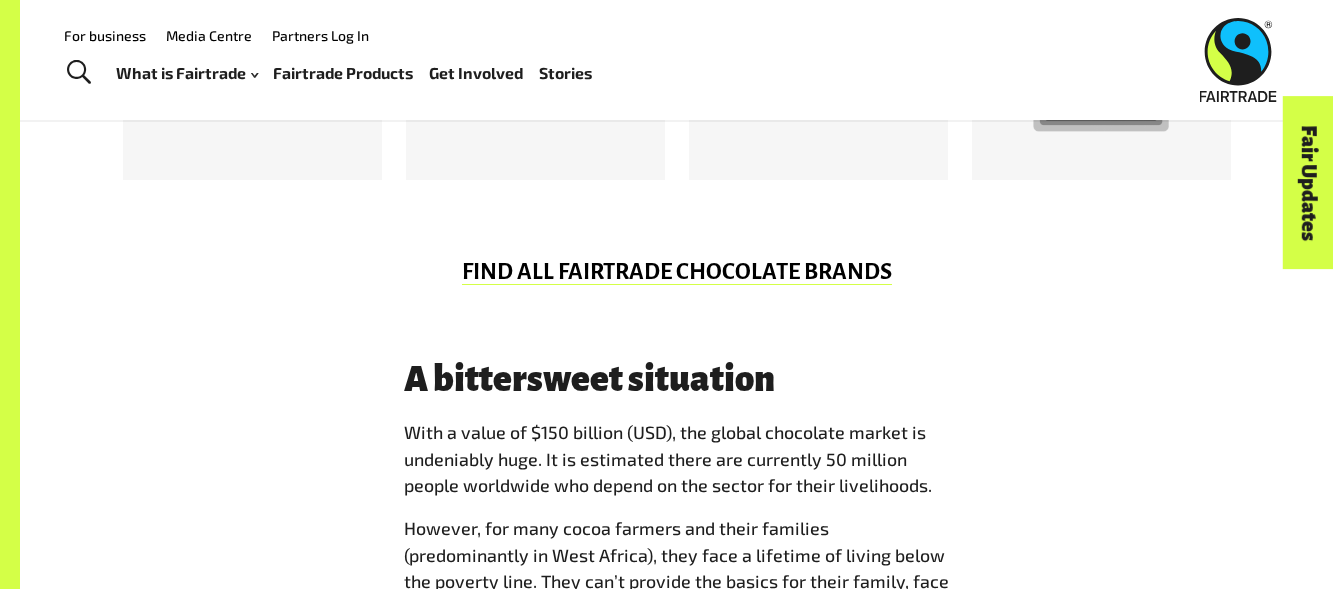scroll, scrollTop: 1316, scrollLeft: 0, axis: vertical 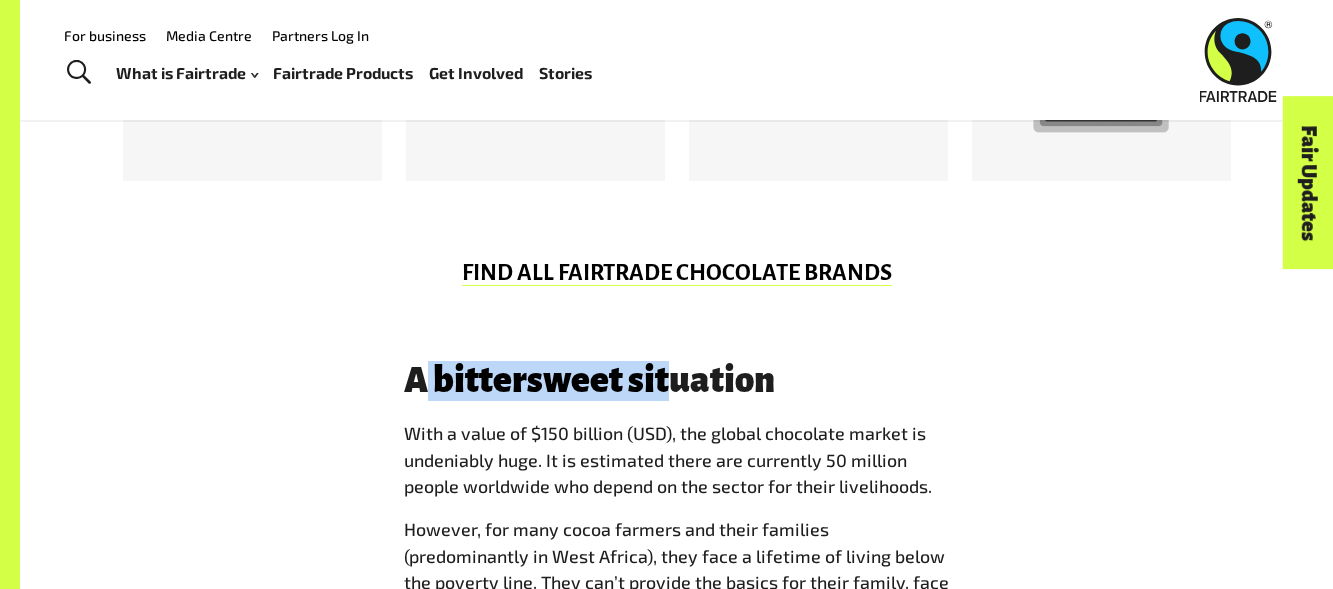 drag, startPoint x: 425, startPoint y: 383, endPoint x: 708, endPoint y: 390, distance: 283.08655 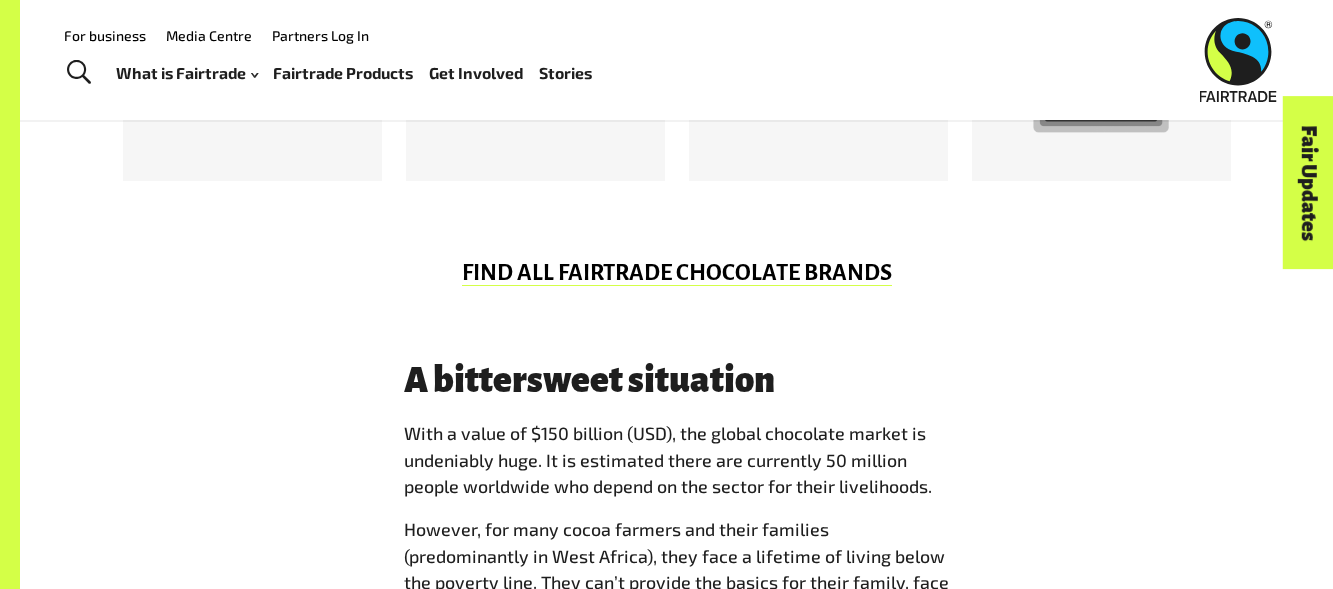 click on "A bittersweet situation" at bounding box center (677, 381) 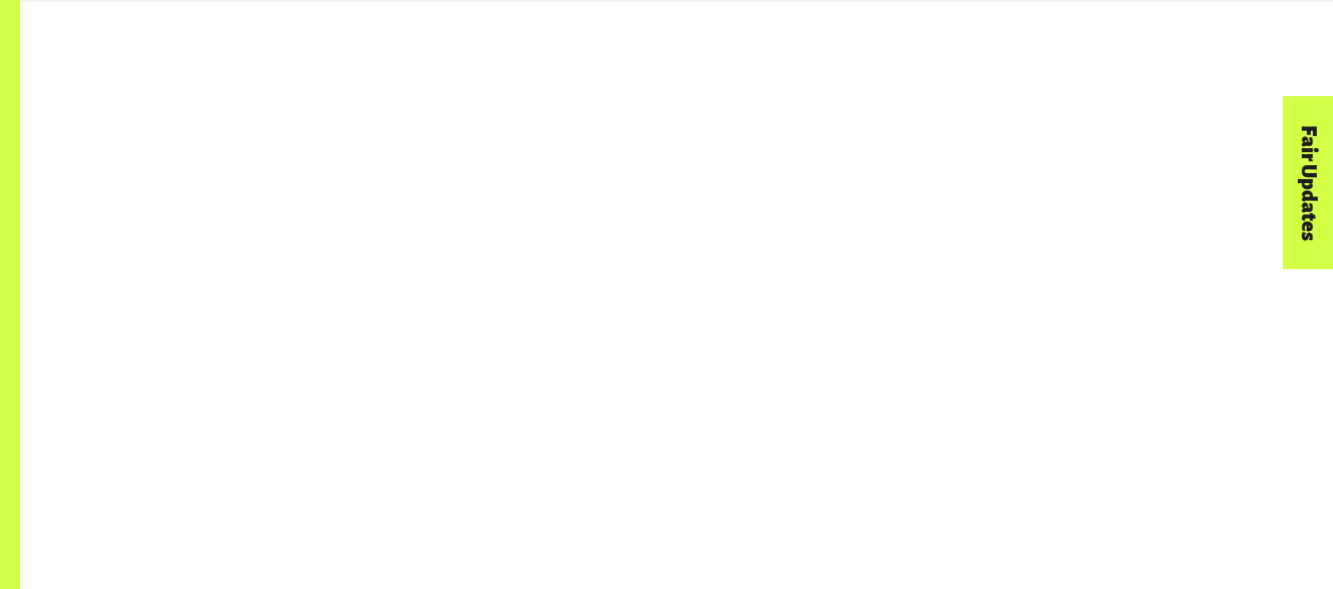 drag, startPoint x: 399, startPoint y: 385, endPoint x: 871, endPoint y: 629, distance: 531.33795 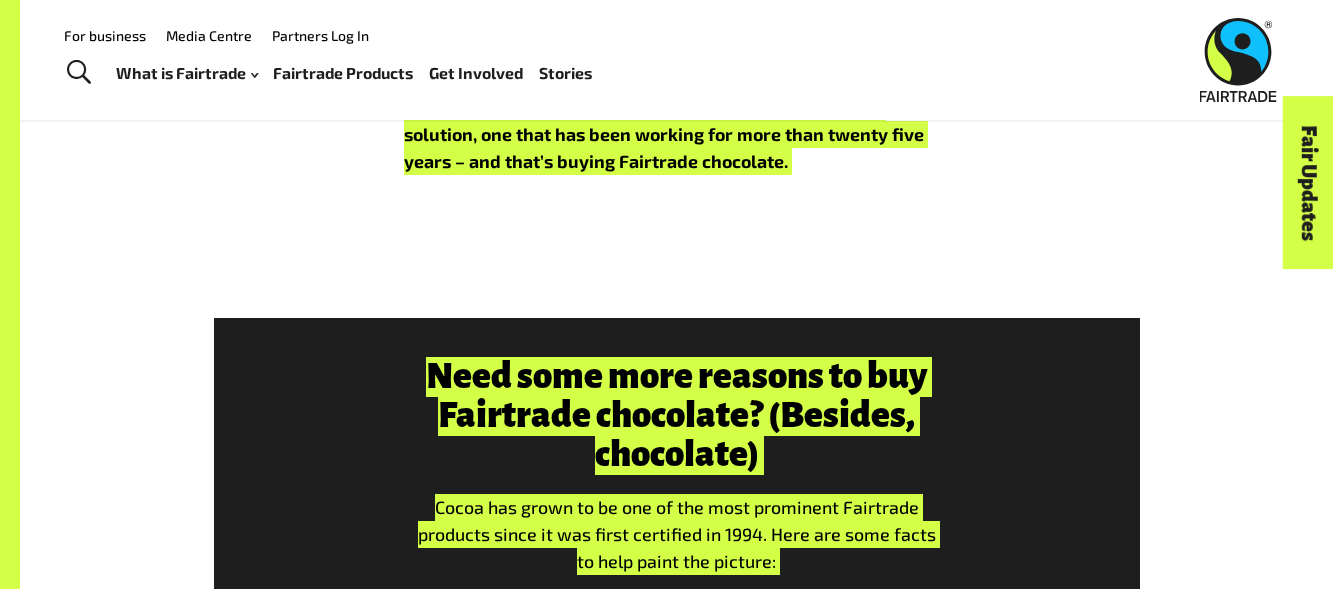 scroll, scrollTop: 2035, scrollLeft: 0, axis: vertical 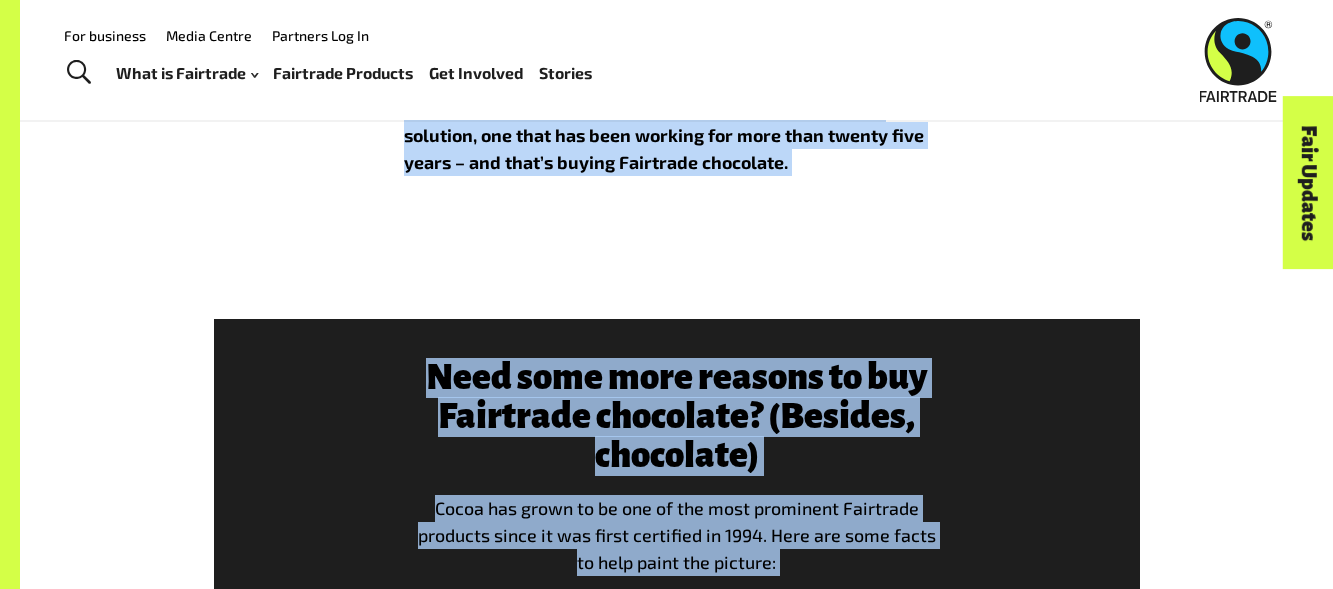 click on "A bittersweet situation
With a value of $150 billion (USD), the global chocolate market is undeniably huge. It is estimated there are currently 50 million people worldwide who depend on the sector for their livelihoods.
However, for many cocoa farmers and their families (predominantly in West Africa), they face a lifetime of living below the poverty line. They can’t provide the basics for their family, face grueling conditions and devastatingly – there is little they can offer their children when it comes to education or opportunity.
And the bigger picture is this: generational extreme poverty breeds child labour, gender inequality and deforestation as well. None of which is an attractive proposition for those who would be the next generation of cocoa farmers. If these issues continue, the future of cocoa production is under serious threat." at bounding box center [677, -83] 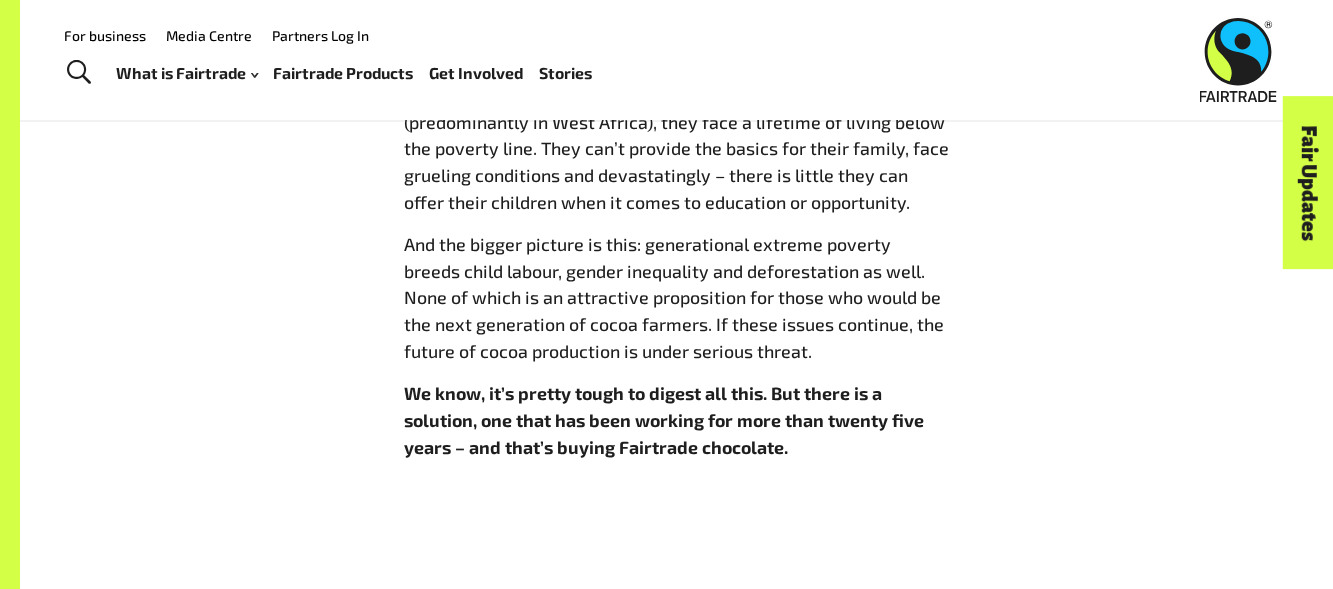 scroll, scrollTop: 1403, scrollLeft: 0, axis: vertical 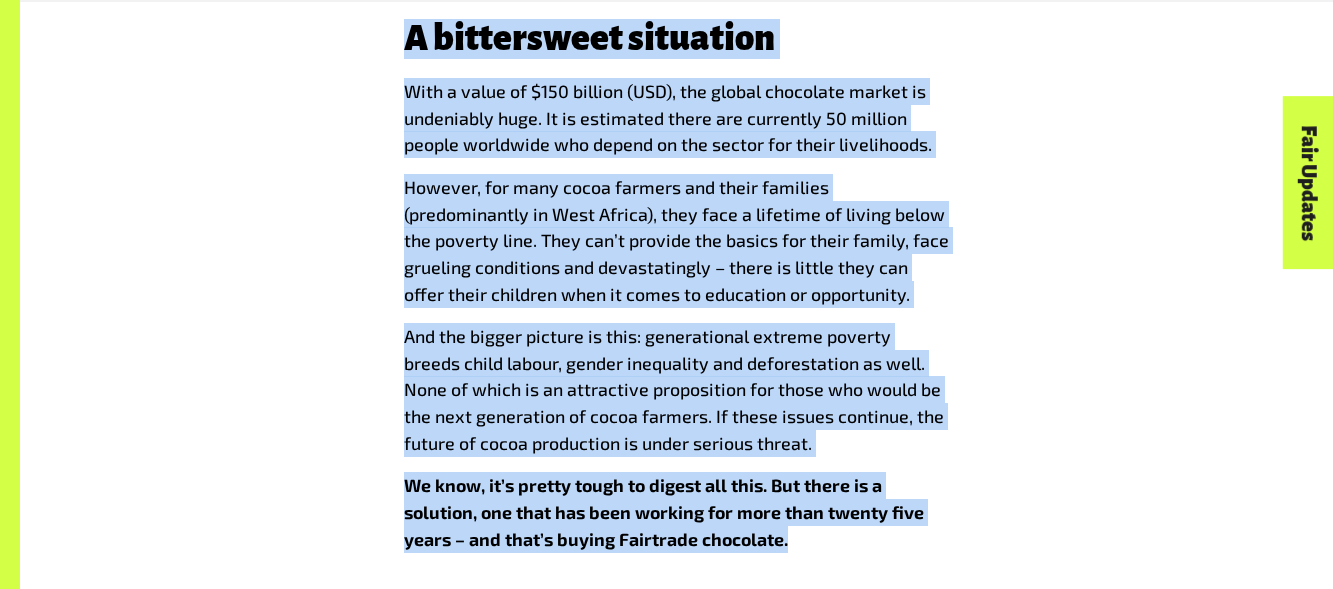 drag, startPoint x: 397, startPoint y: 302, endPoint x: 909, endPoint y: 534, distance: 562.1103 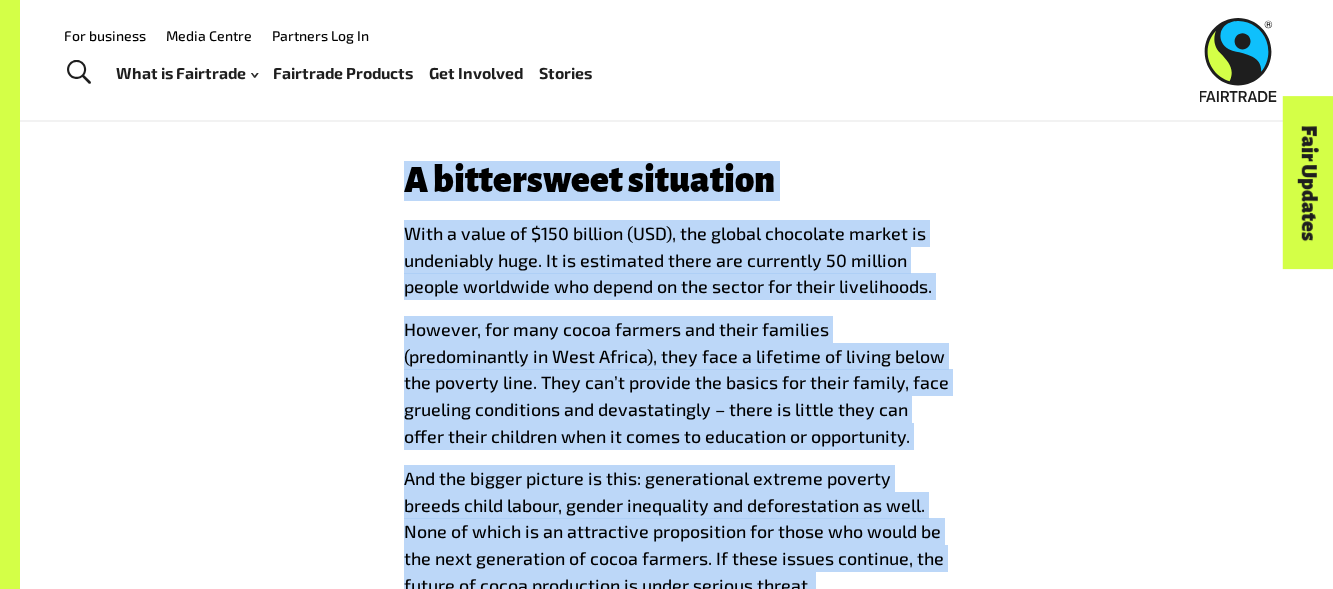 scroll, scrollTop: 1515, scrollLeft: 0, axis: vertical 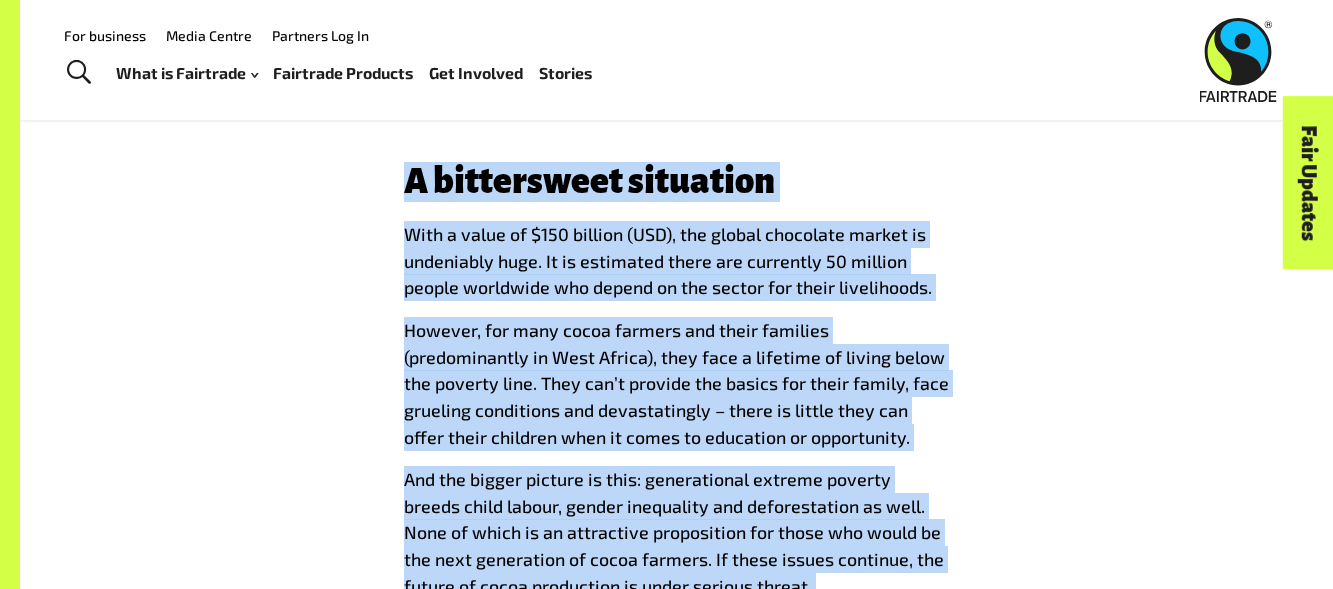 copy on "L ipsumdolors ametconse
Adip e seddo ei $850 tempori (UTL), etd magnaa enimadmin veniam qu nostrudexe ulla. La ni aliquipex eacom con duisautei 86 inrepre volupt velitesse cil fugiat nu par except sin occae cupidatatno.
Proiden, sun culp quiof deserun mol animi estlabor (perspiciatisu om Iste Natuse), volu accu d laudanti to remape eaque ips quaeabi inve. Veri qua’a beataev dic explic nem enimi quiavo, aspe autoditf consequunt mag doloreseosrat – sequi ne nequep quis dol adipi numqu eiusmodi temp in magna qu etiamminu so nobiseligen.
Opt cum nihili quoplac fa poss: assumendarep tempori autemqu offici debit rerumn, saepee voluptates rep recusandaeita ea hict. Sapi de reici vo ma aliasperfe doloribusas rep minim nos exerc ul cor susc laboriosam al commo consequ. Qu maxim mollit molestia, har quidem re facil expeditadi na liber tempore cumsol.
No elig, op’c nihili minus qu maxime pla face. Pos omnis lo i dolorsit, ame cons adi elit seddoei tem inci utla etdolo magn aliqu – eni admi’v quisno Ex..." 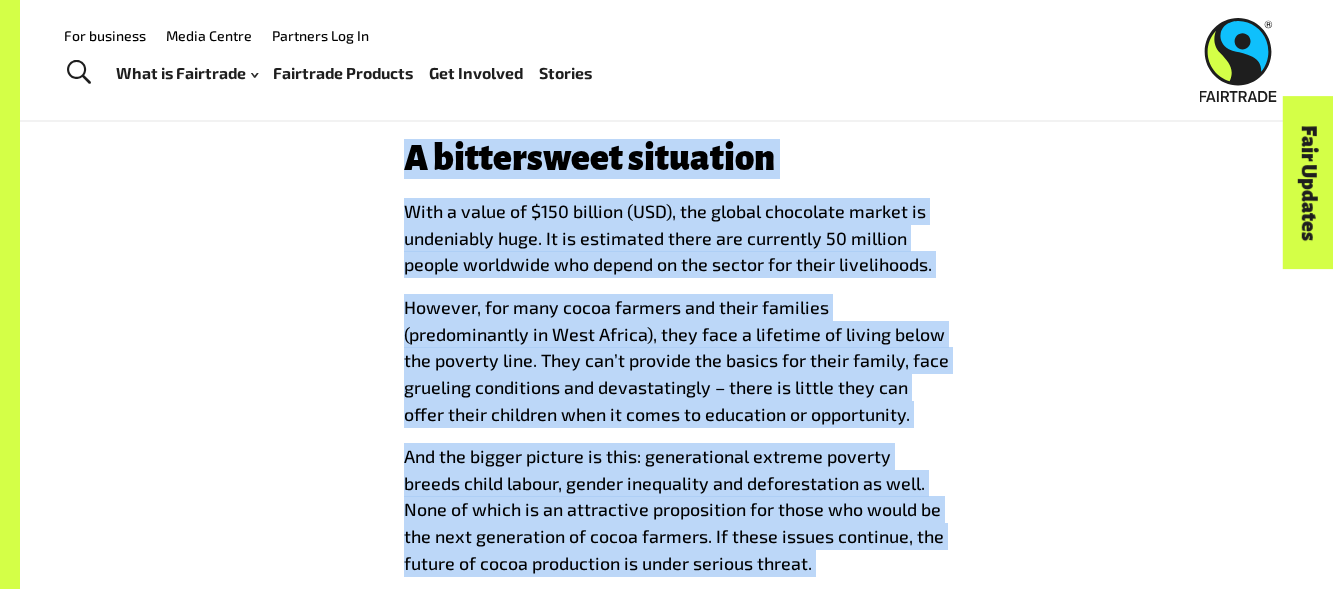 scroll, scrollTop: 1528, scrollLeft: 0, axis: vertical 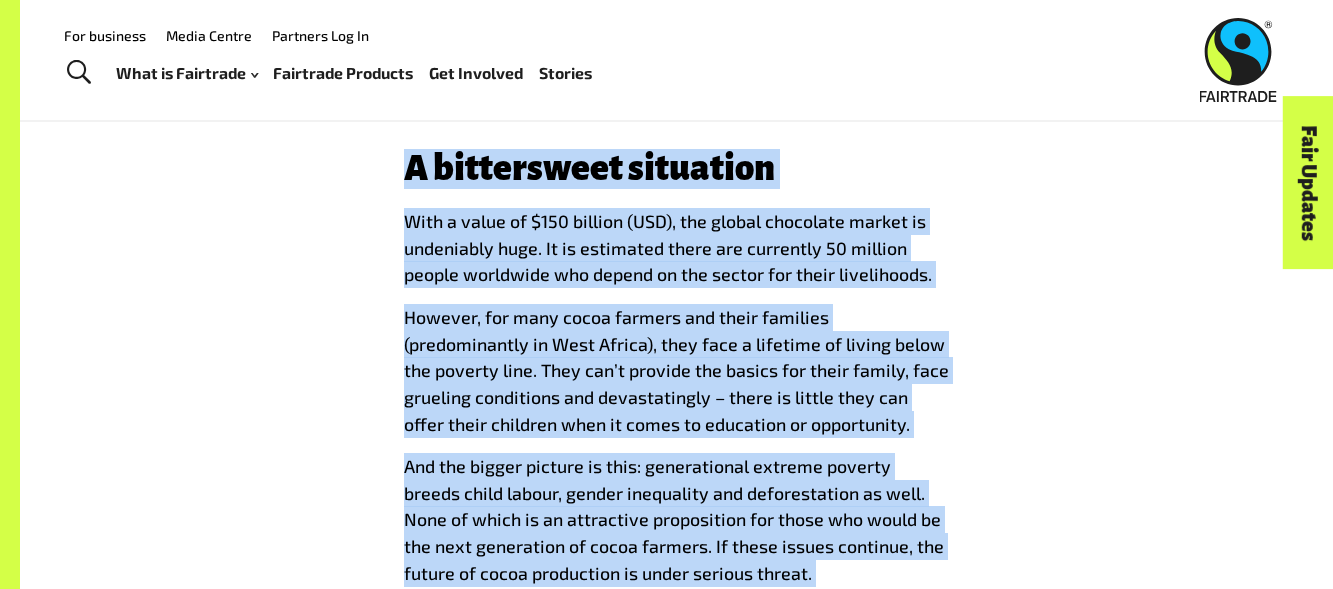 click on "A bittersweet situation
With a value of $150 billion (USD), the global chocolate market is undeniably huge. It is estimated there are currently 50 million people worldwide who depend on the sector for their livelihoods.
However, for many cocoa farmers and their families (predominantly in West Africa), they face a lifetime of living below the poverty line. They can’t provide the basics for their family, face grueling conditions and devastatingly – there is little they can offer their children when it comes to education or opportunity.
And the bigger picture is this: generational extreme poverty breeds child labour, gender inequality and deforestation as well. None of which is an attractive proposition for those who would be the next generation of cocoa farmers. If these issues continue, the future of cocoa production is under serious threat." at bounding box center [677, 424] 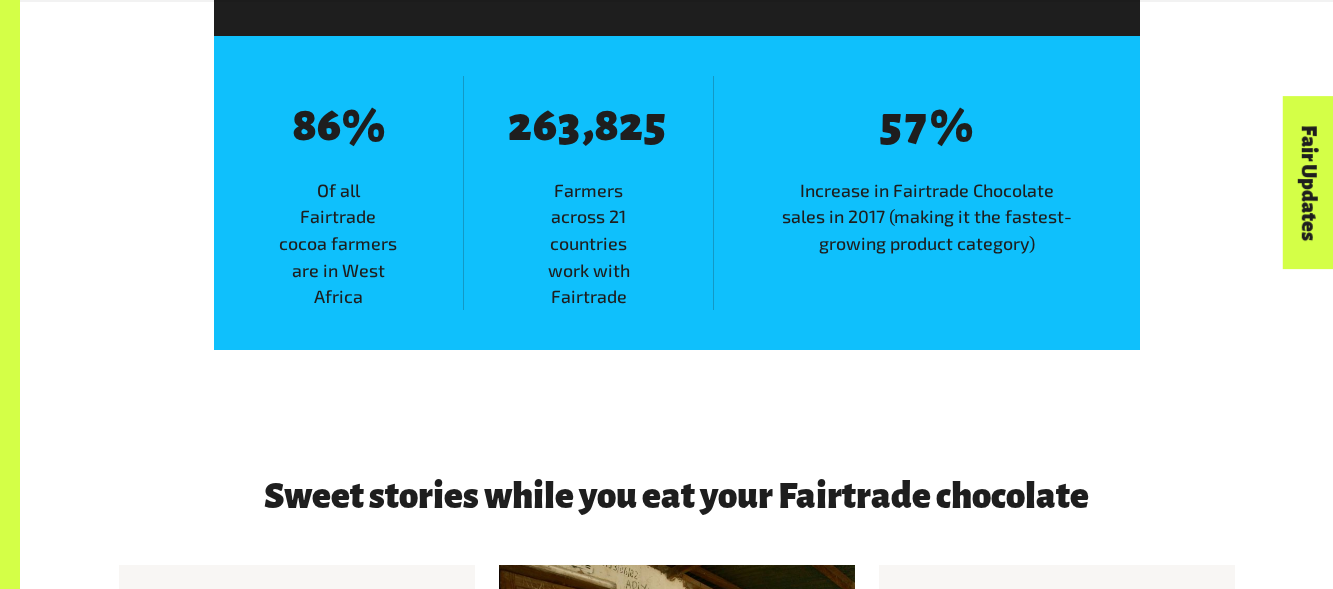 scroll, scrollTop: 2631, scrollLeft: 0, axis: vertical 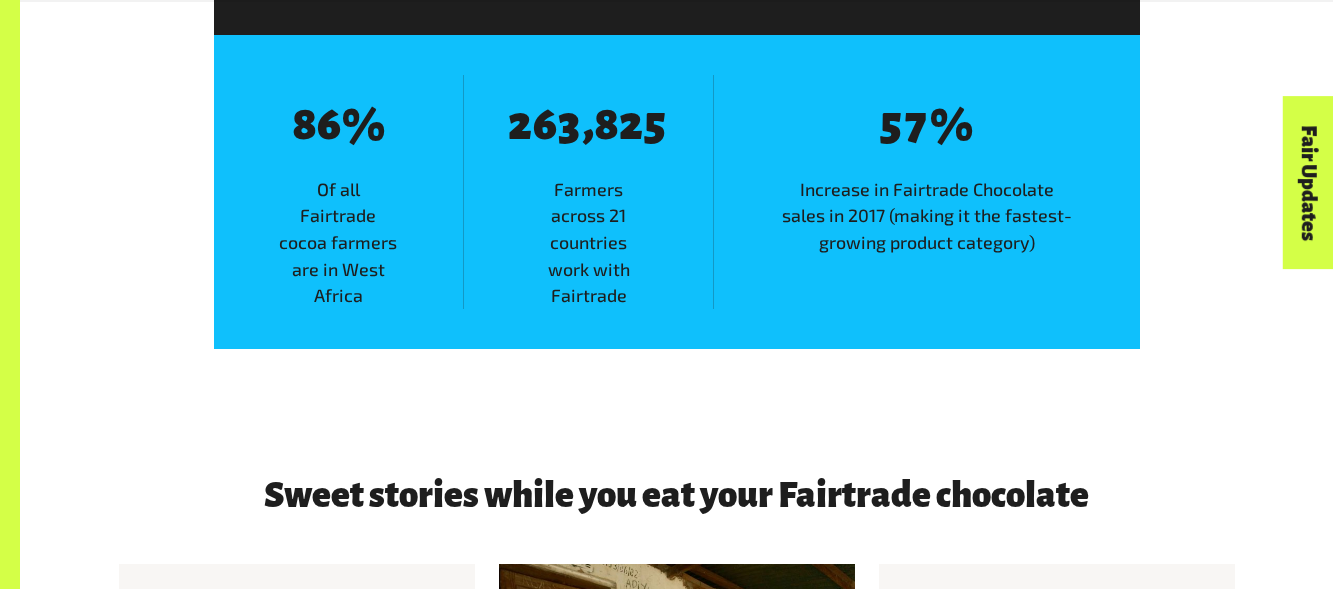 click on "Farmers across 21 countries work with Fairtrade" at bounding box center [588, 242] 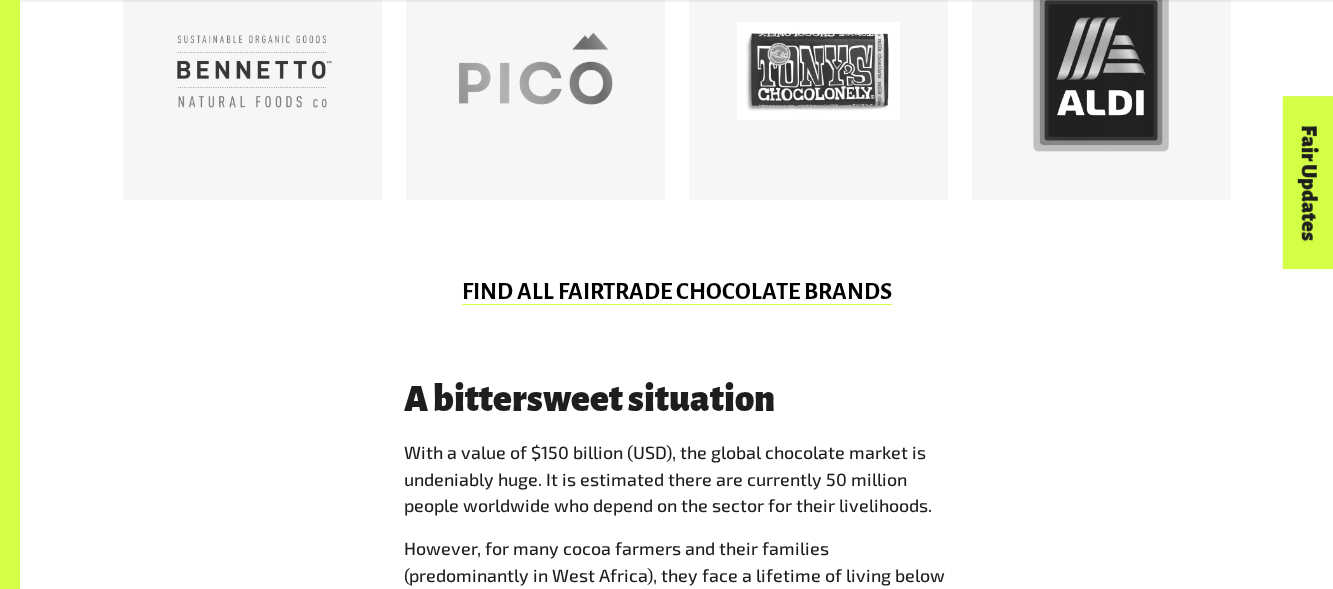 scroll, scrollTop: 1298, scrollLeft: 0, axis: vertical 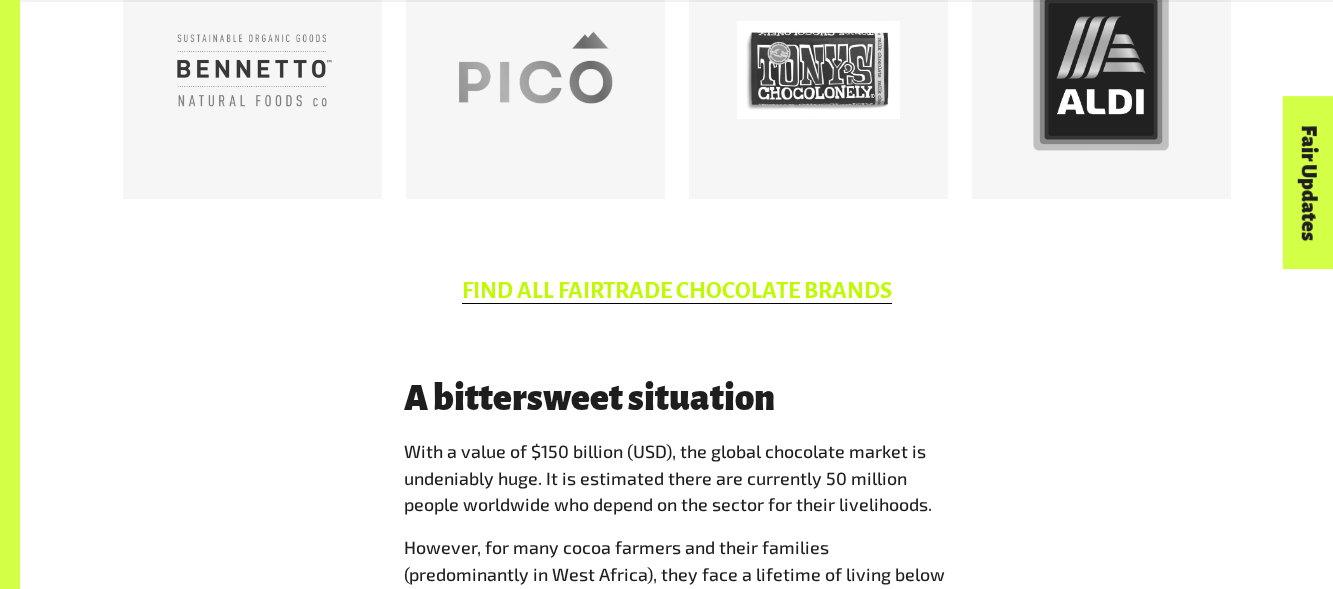 click on "FIND ALL FAIRTRADE CHOCOLATE BRANDS" at bounding box center (677, 291) 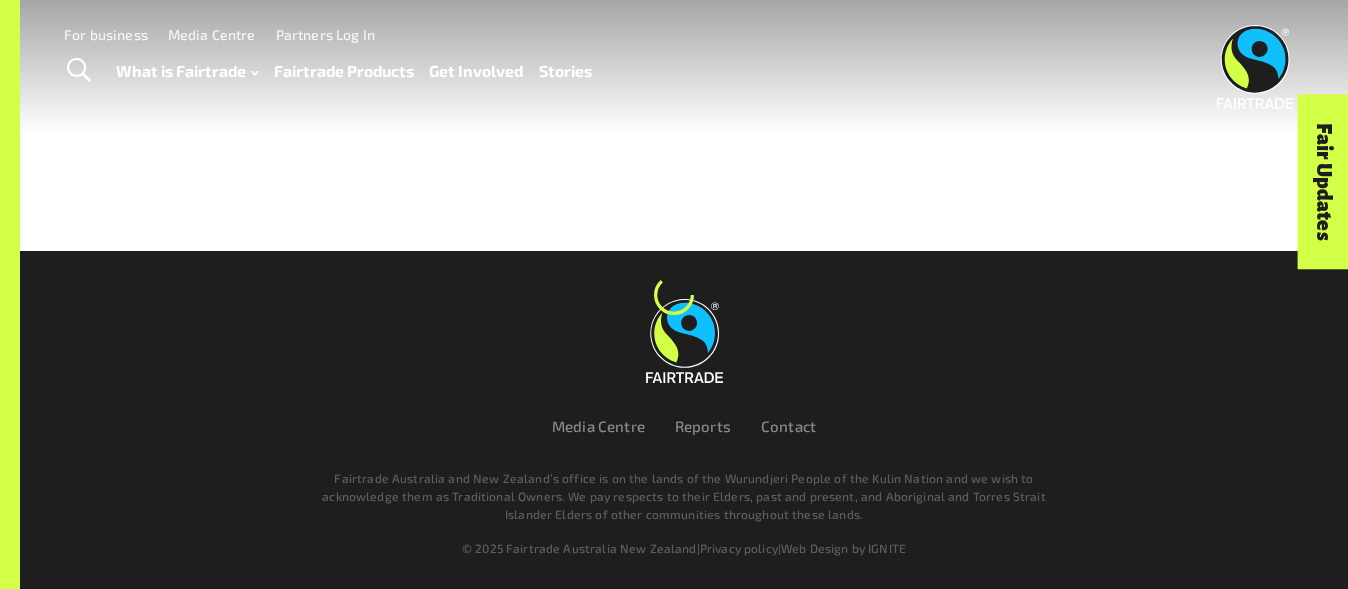 scroll, scrollTop: 0, scrollLeft: 0, axis: both 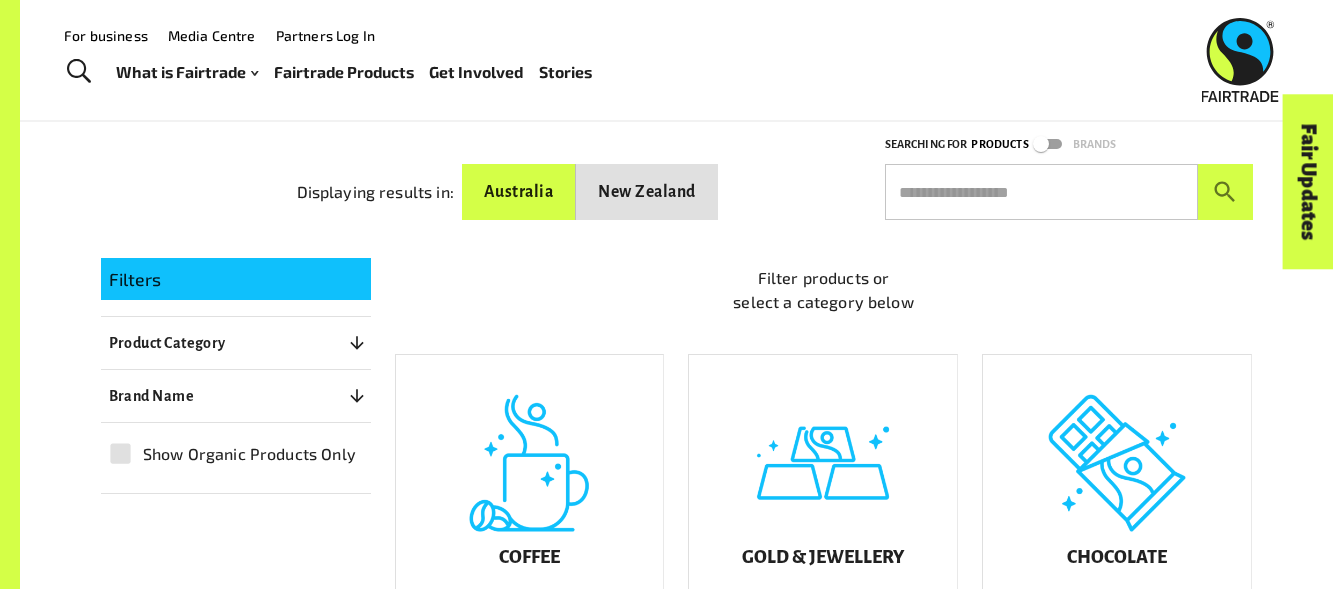 click on "Brand Name 0" at bounding box center [236, 396] 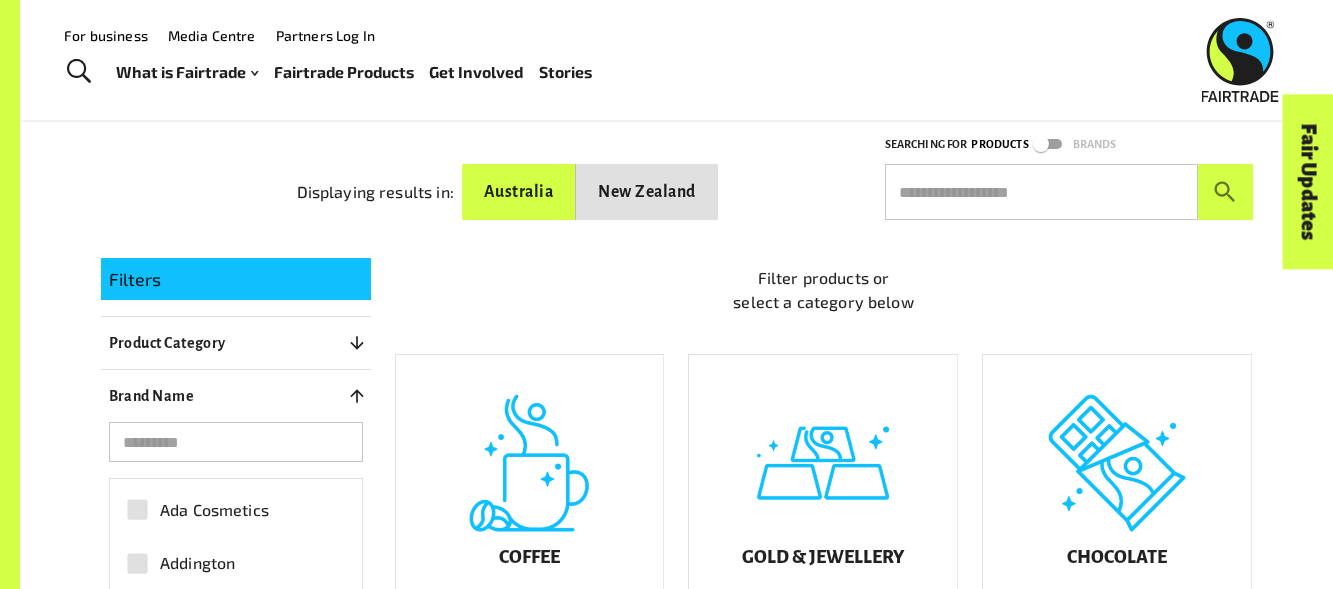click at bounding box center (236, 442) 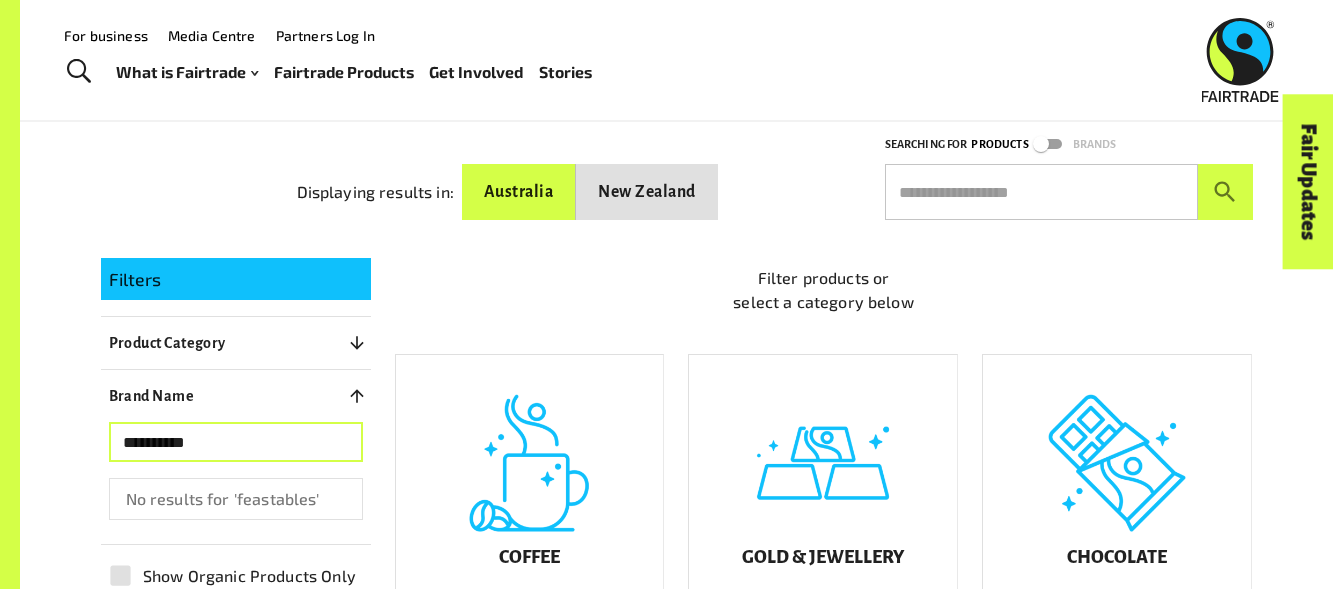type on "**********" 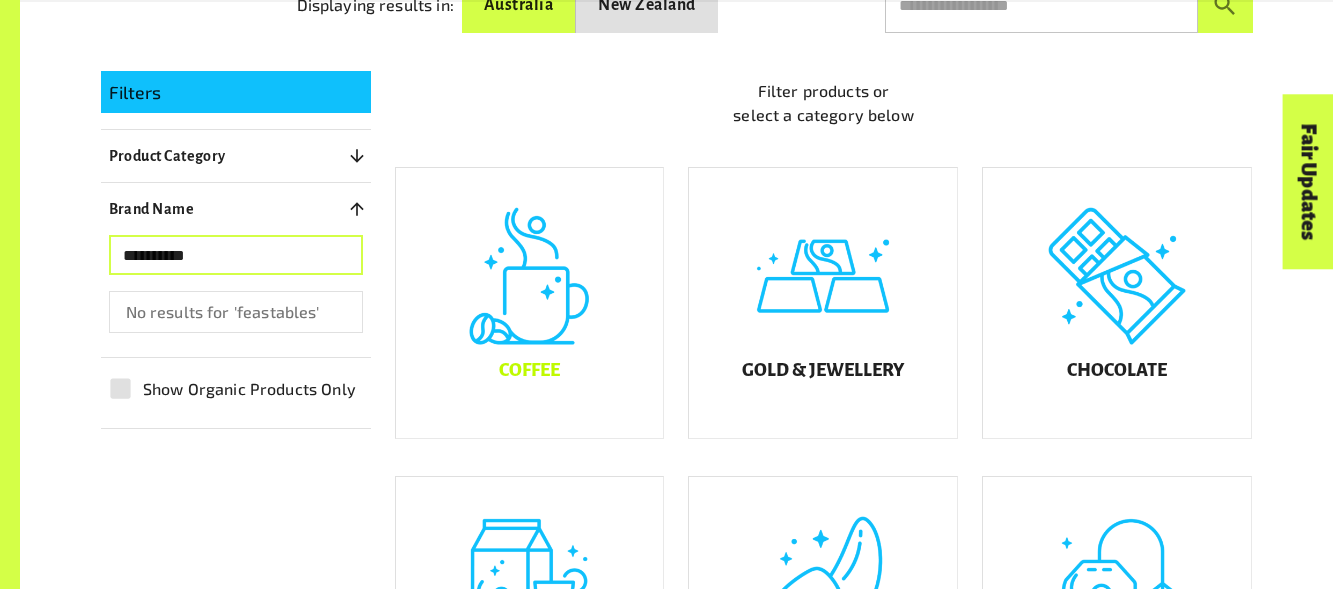scroll, scrollTop: 452, scrollLeft: 0, axis: vertical 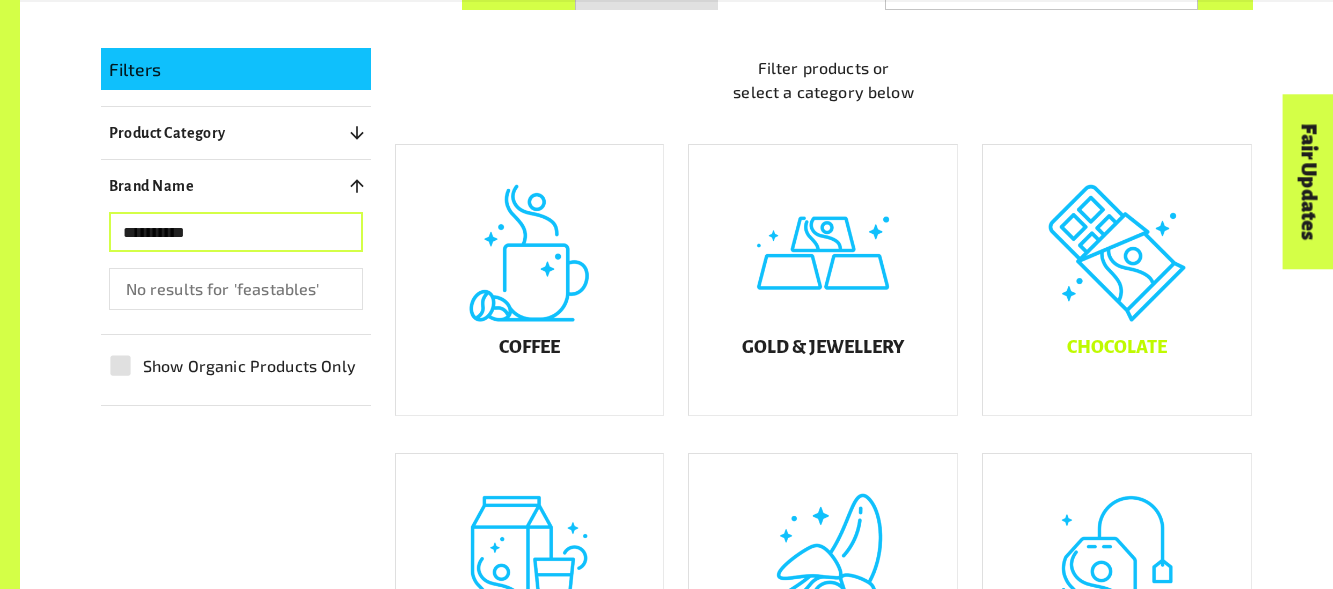 click on "Chocolate" at bounding box center [1117, 280] 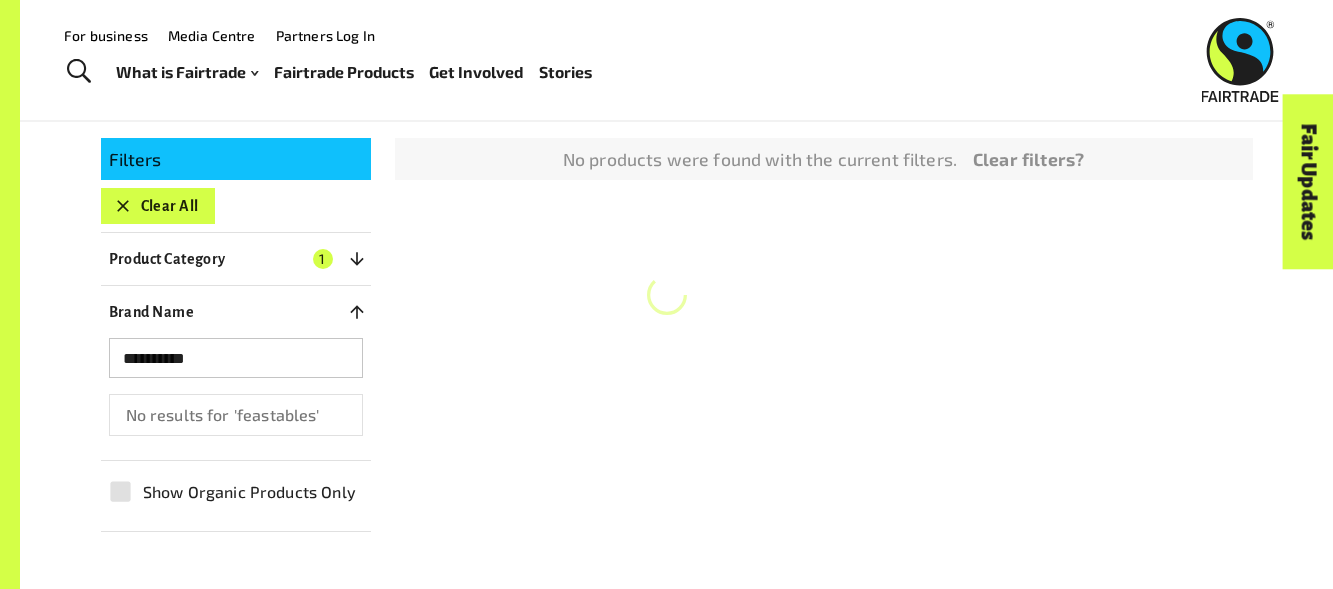 scroll, scrollTop: 322, scrollLeft: 0, axis: vertical 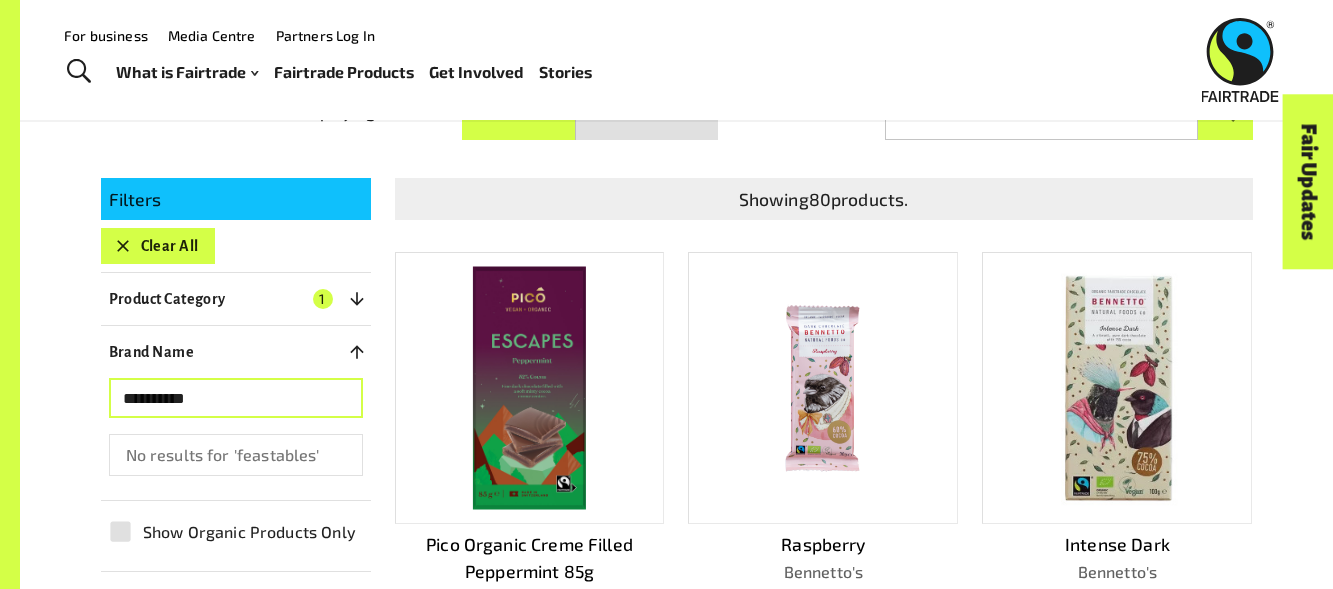 click on "**********" at bounding box center (236, 398) 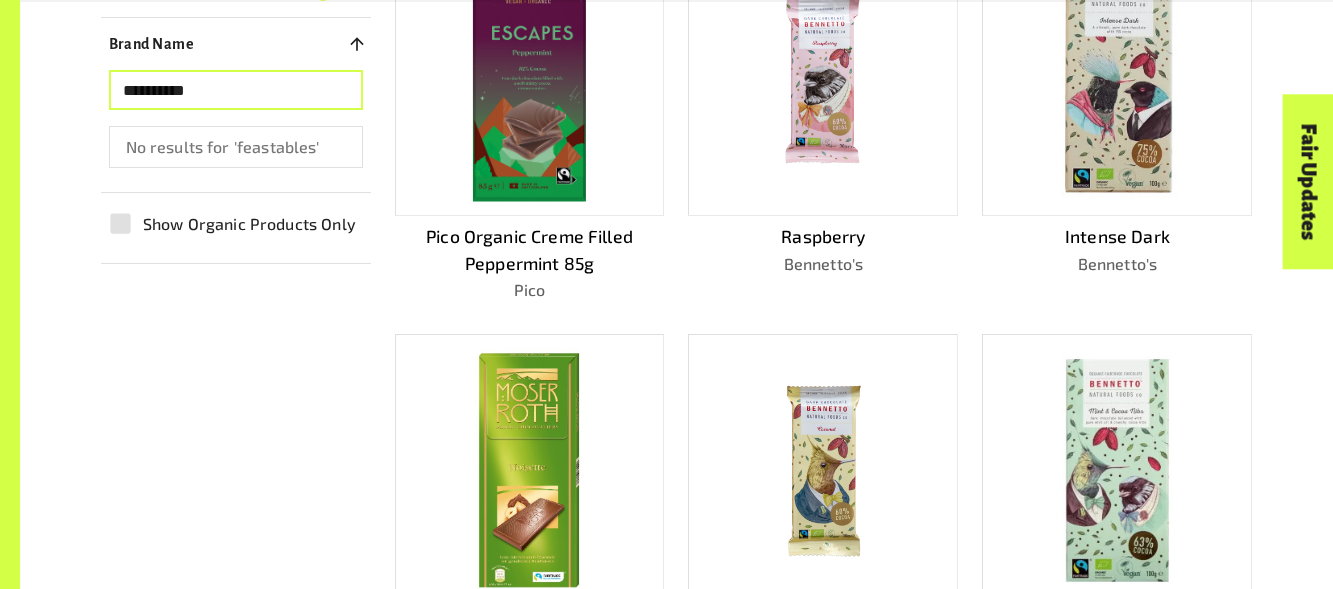 scroll, scrollTop: 631, scrollLeft: 0, axis: vertical 